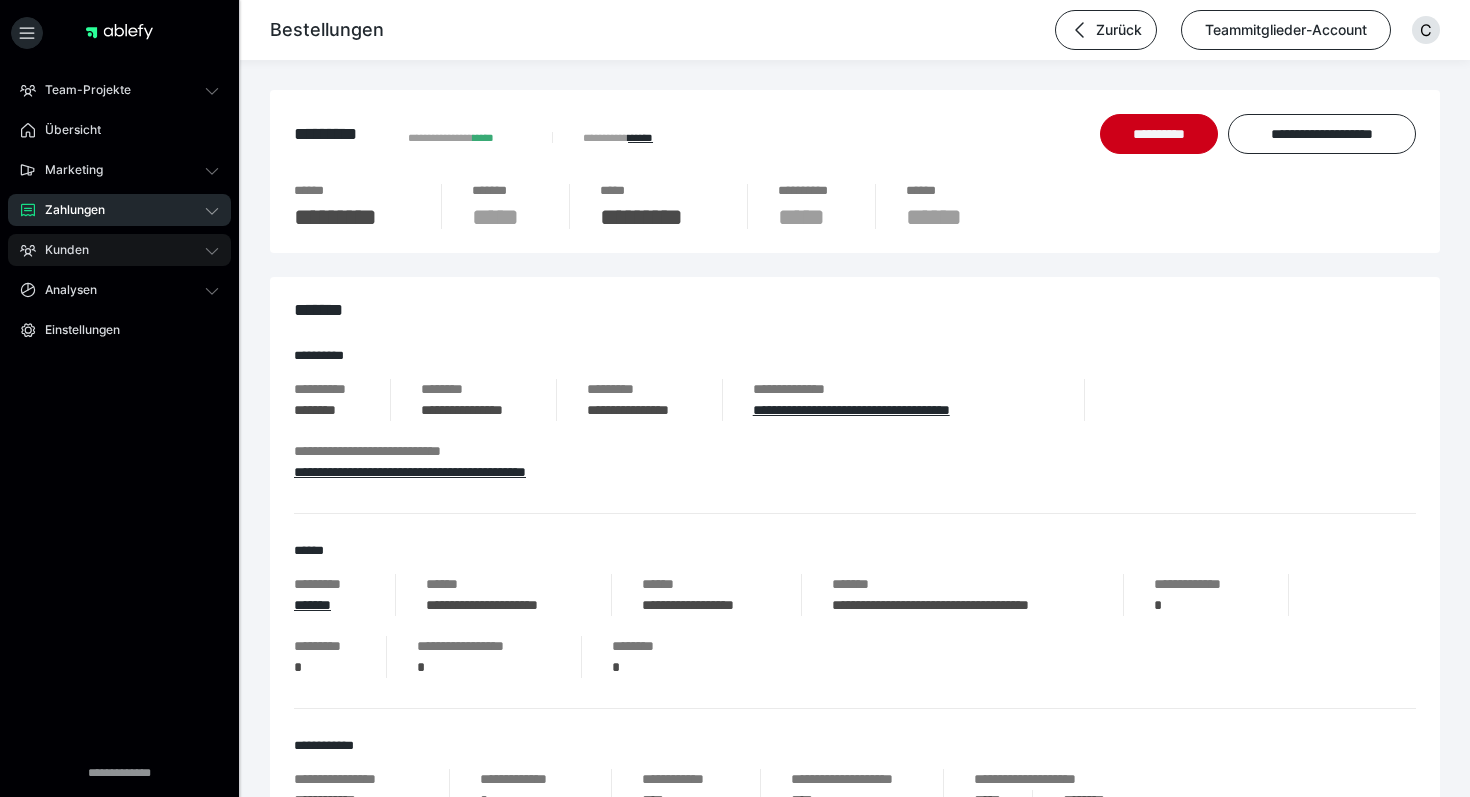 scroll, scrollTop: 0, scrollLeft: 0, axis: both 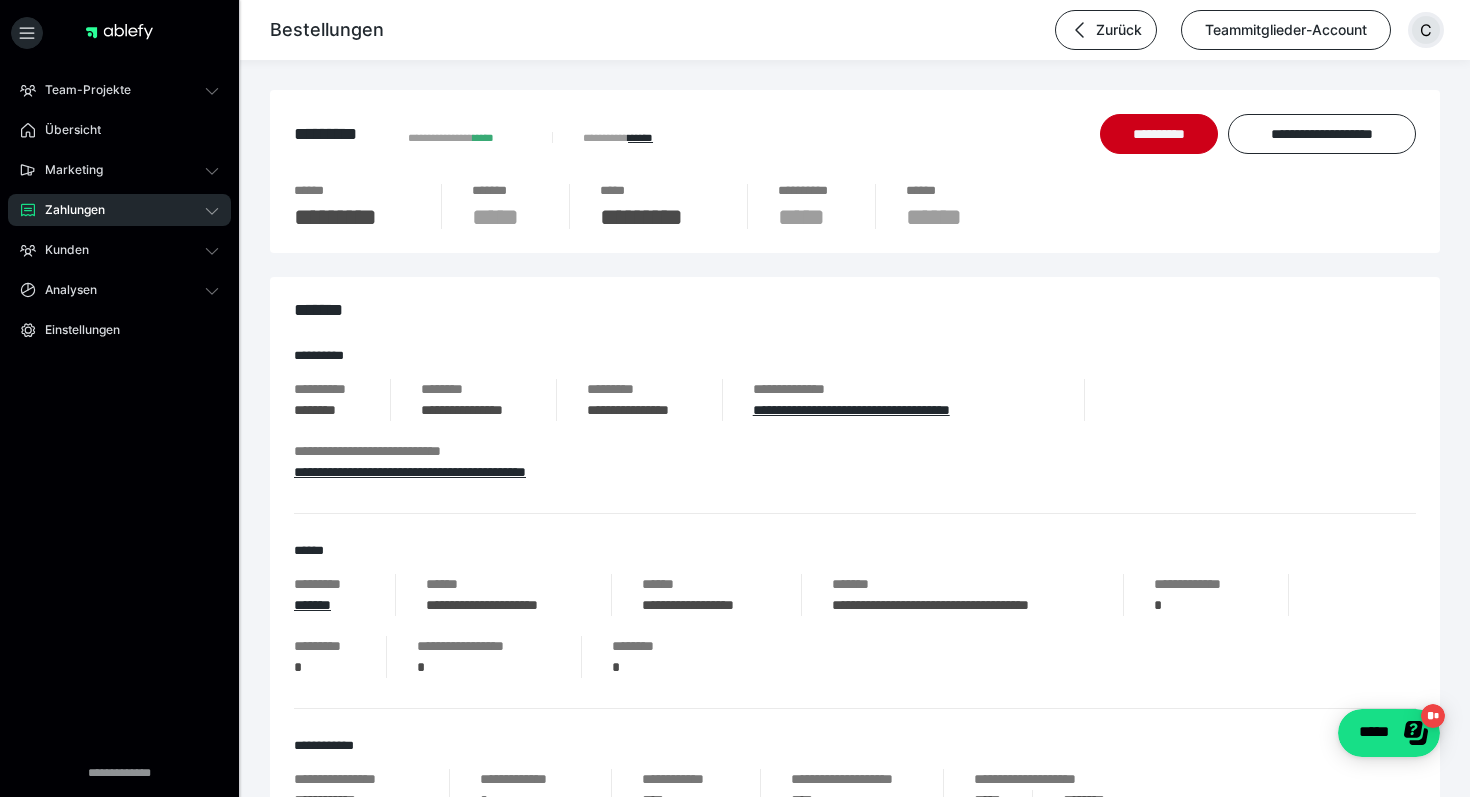 click on "C" at bounding box center (1426, 30) 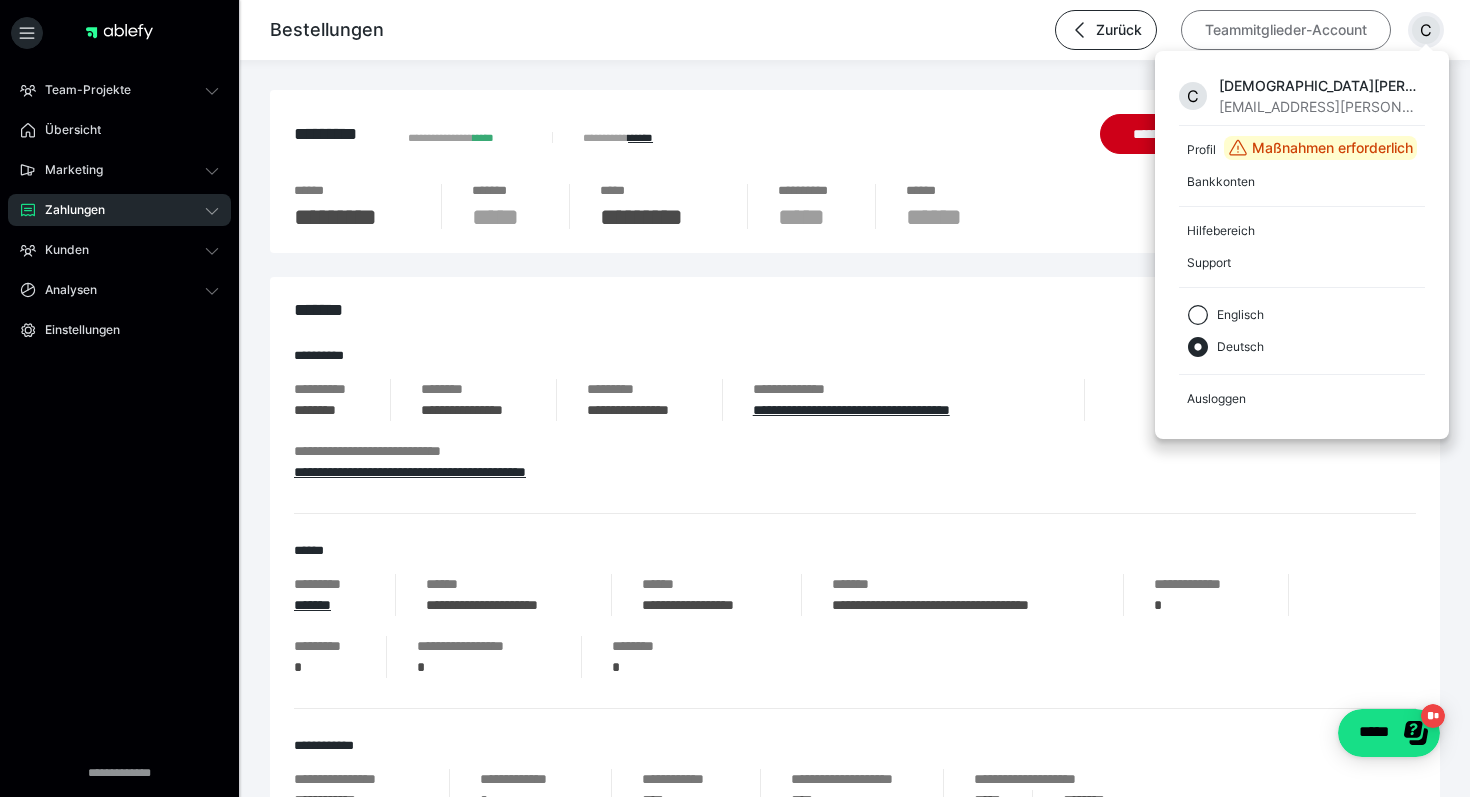 click on "Teammitglieder-Account" at bounding box center [1286, 30] 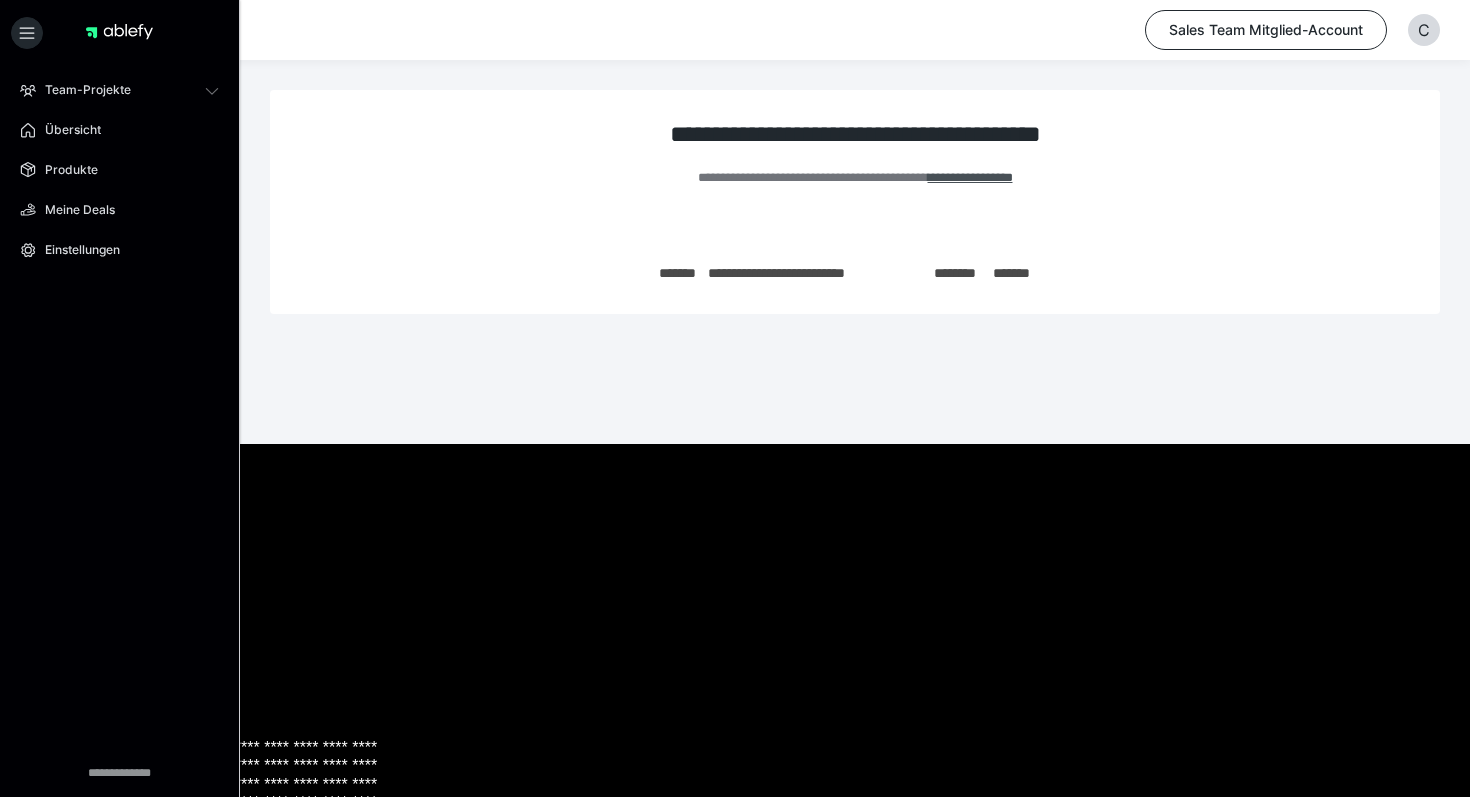 scroll, scrollTop: 0, scrollLeft: 0, axis: both 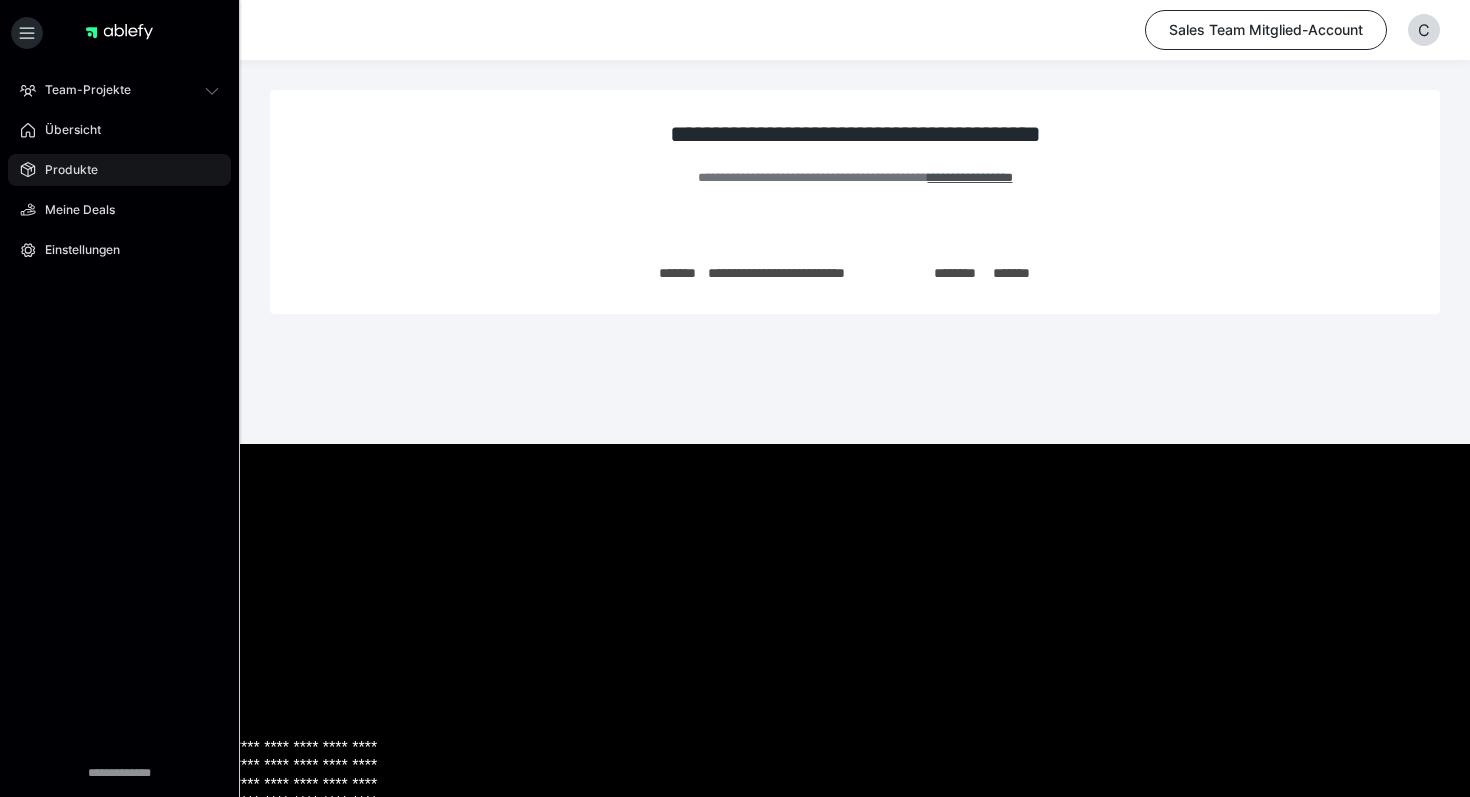 click on "Produkte" at bounding box center (64, 170) 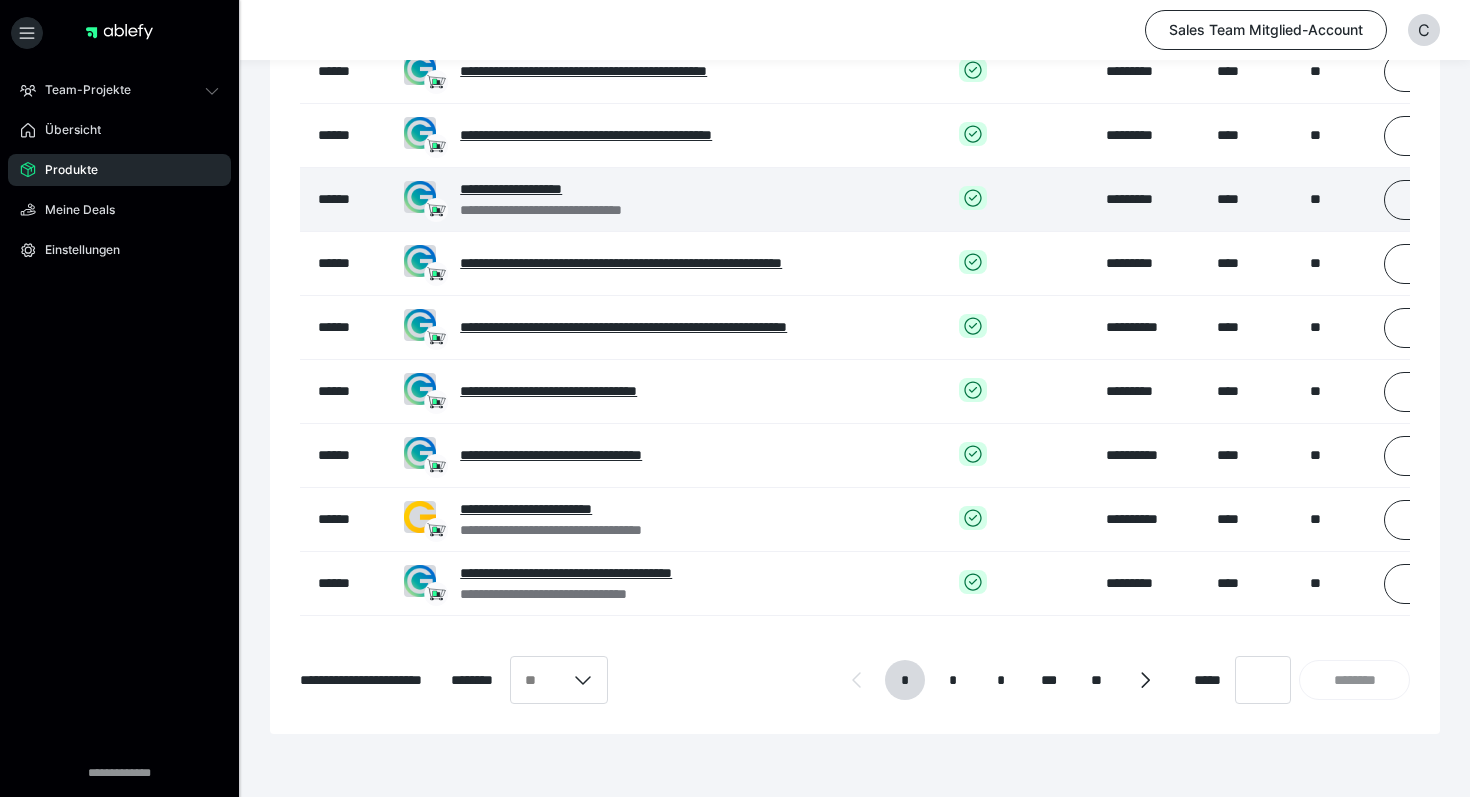 scroll, scrollTop: 299, scrollLeft: 0, axis: vertical 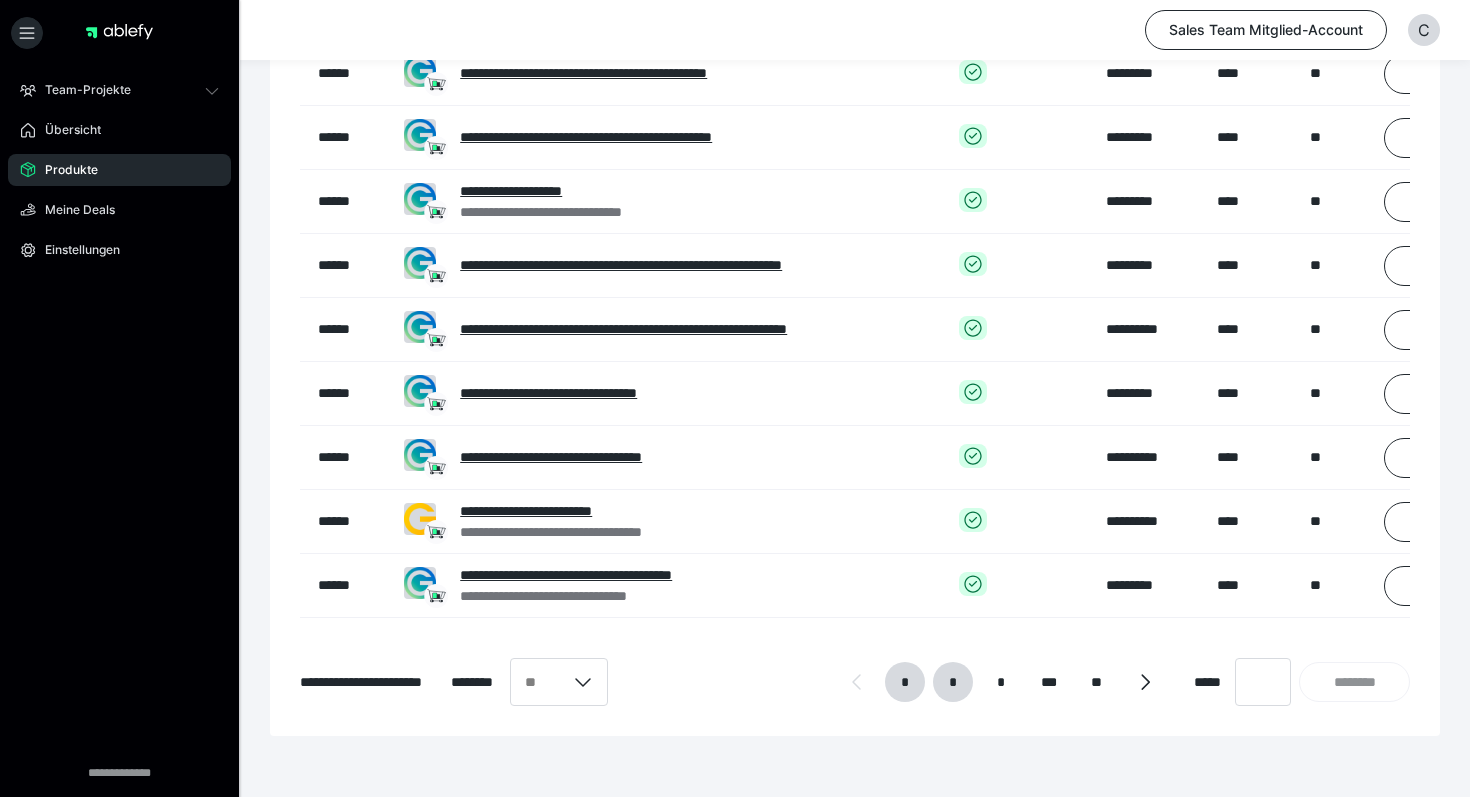 click on "*" at bounding box center (953, 682) 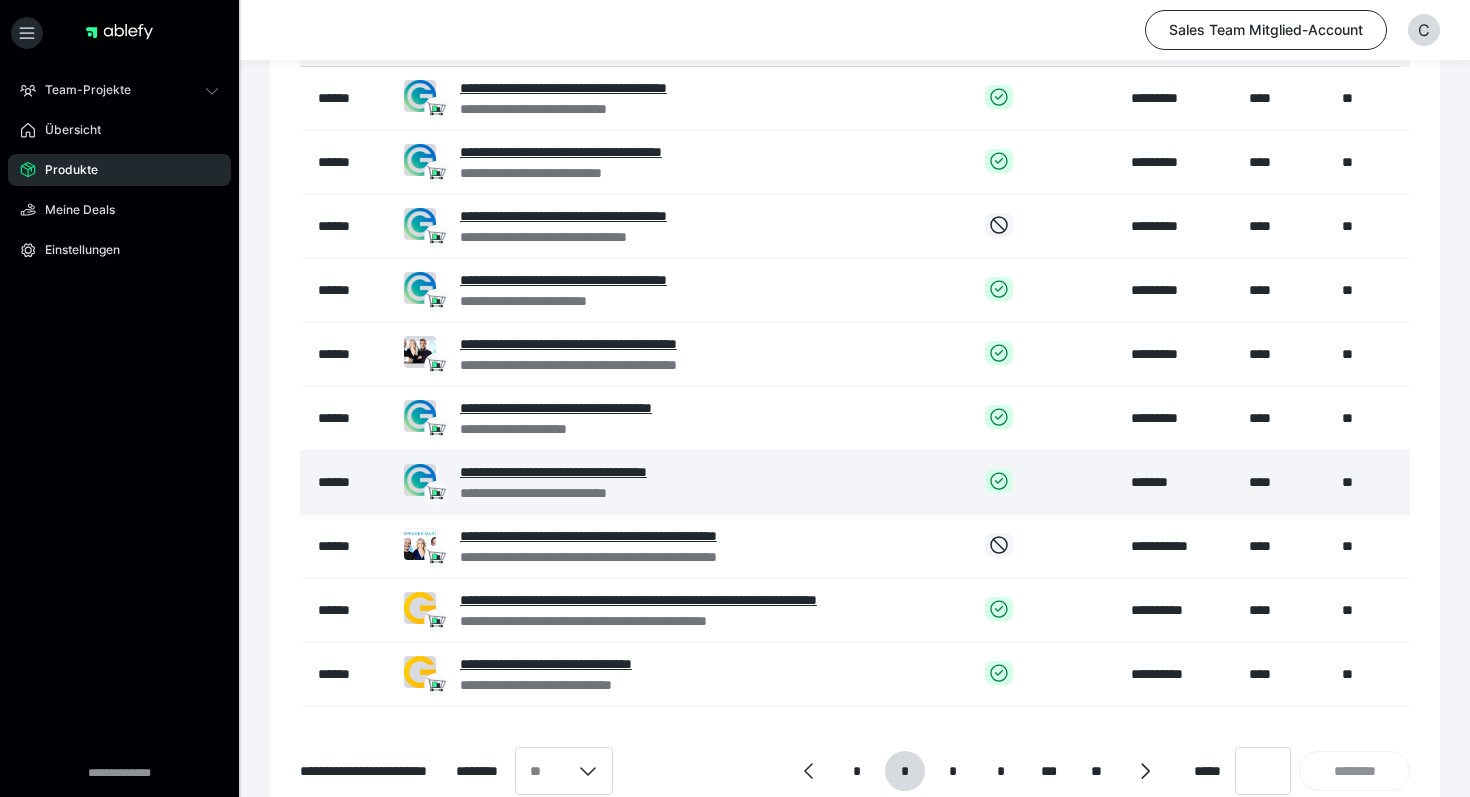 scroll, scrollTop: 209, scrollLeft: 0, axis: vertical 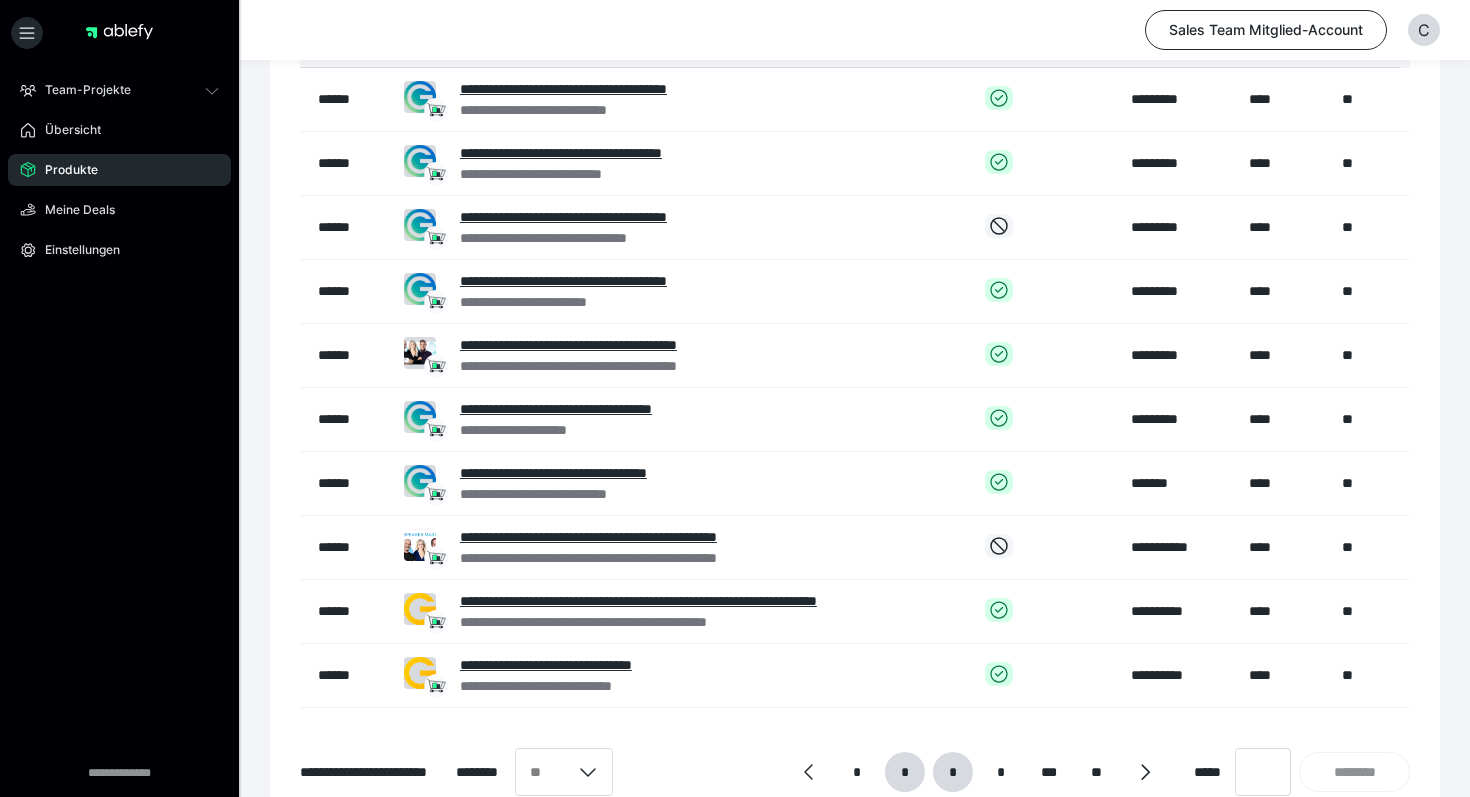 click on "*" at bounding box center [952, 772] 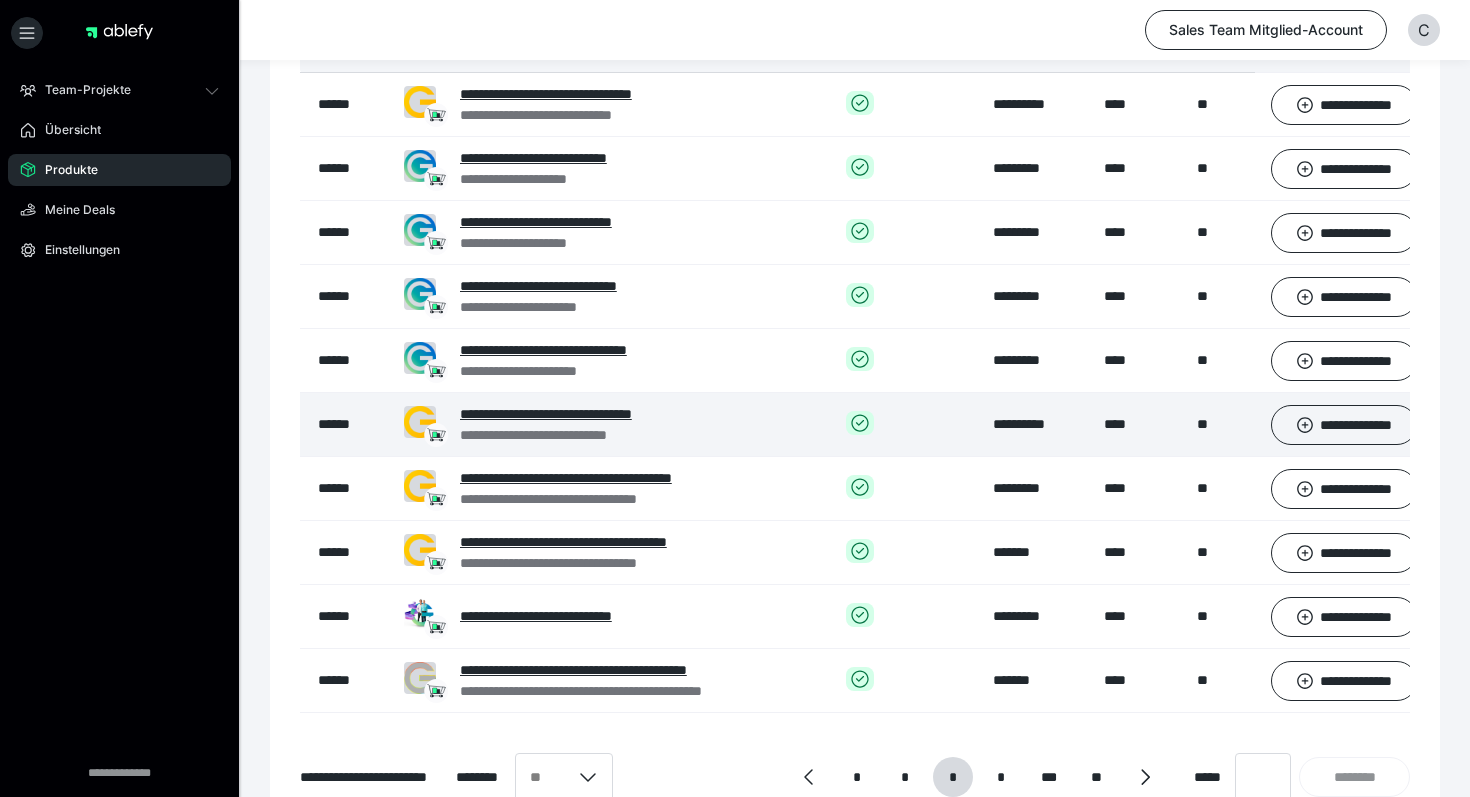 scroll, scrollTop: 199, scrollLeft: 0, axis: vertical 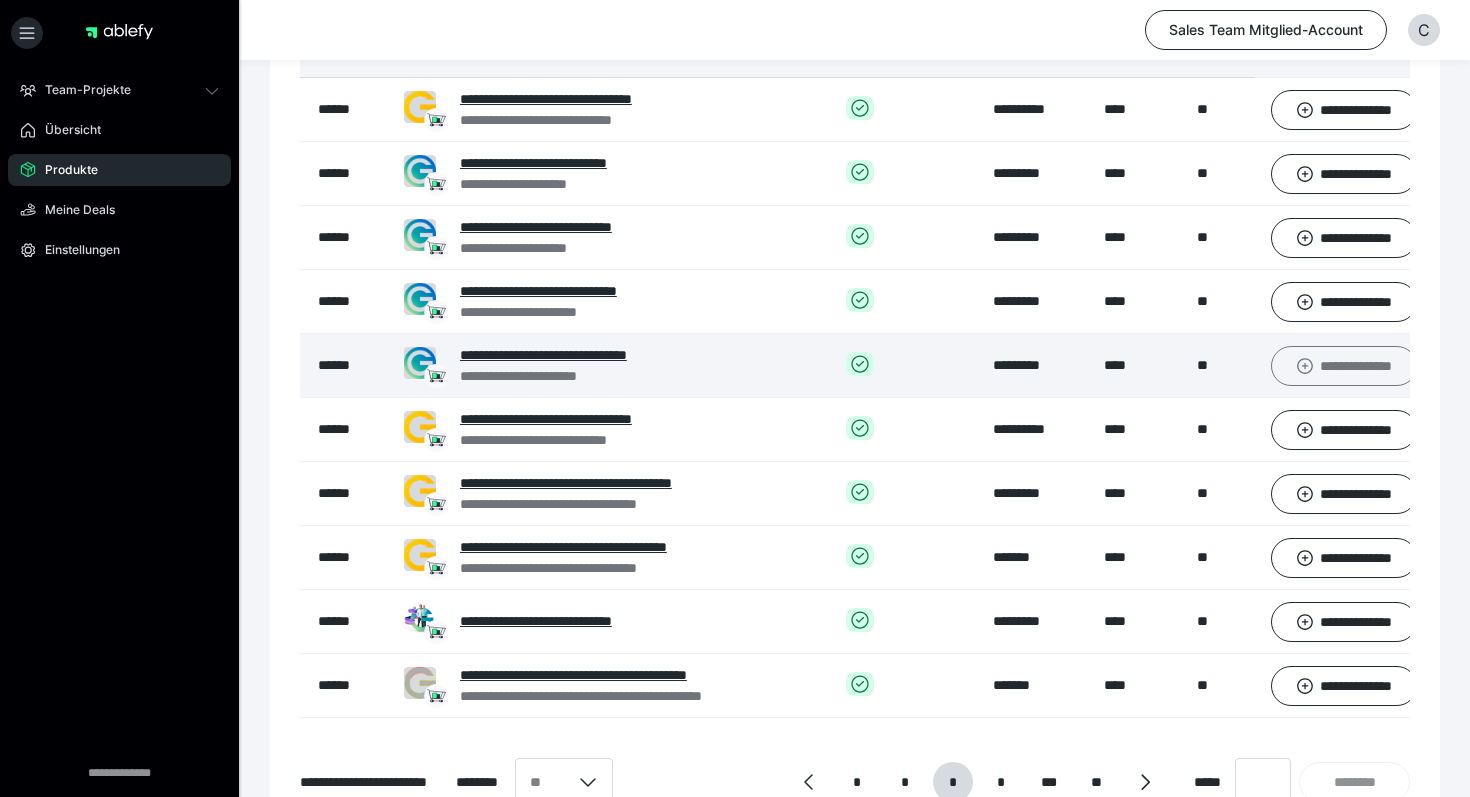 click on "**********" at bounding box center [1344, 366] 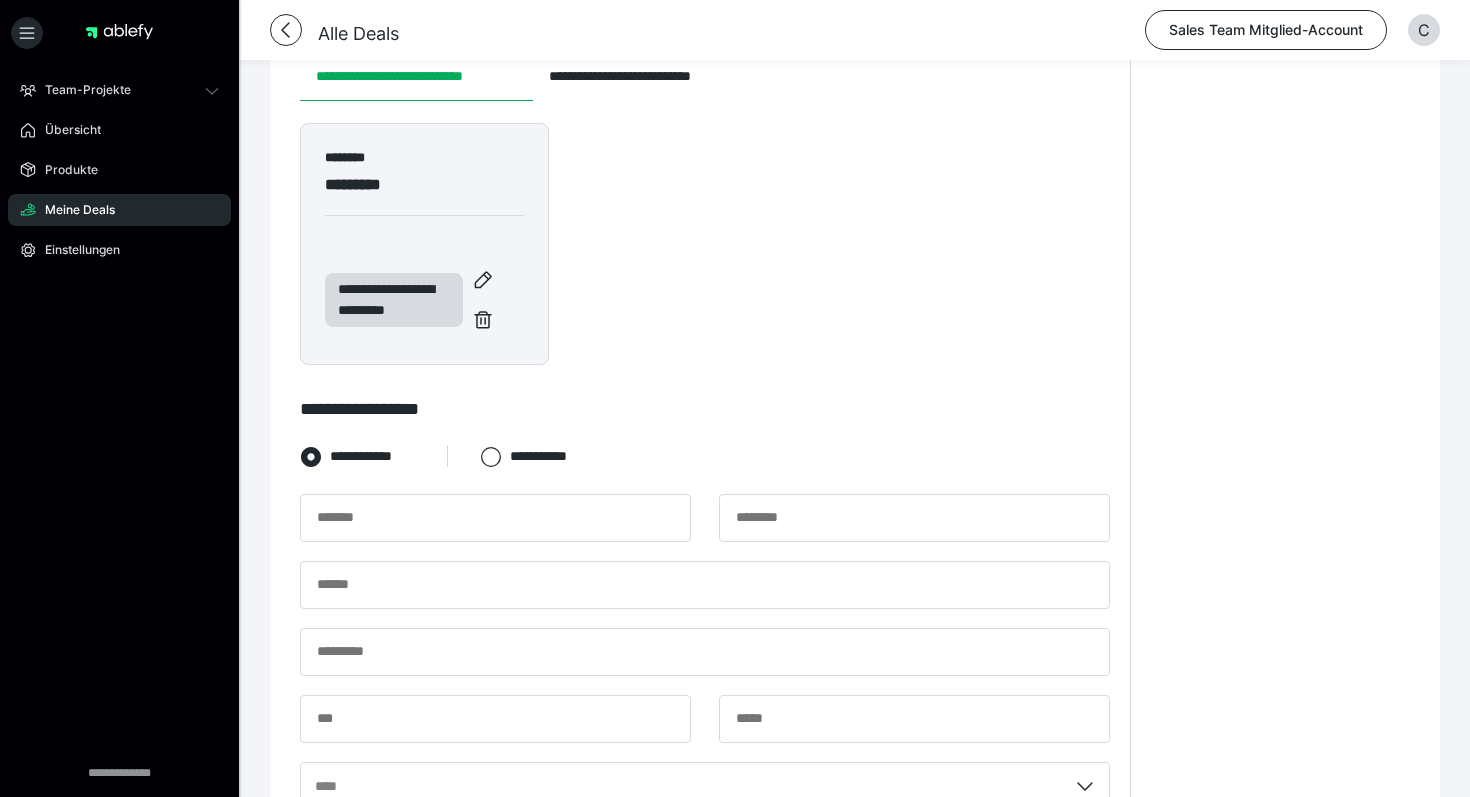 scroll, scrollTop: 413, scrollLeft: 0, axis: vertical 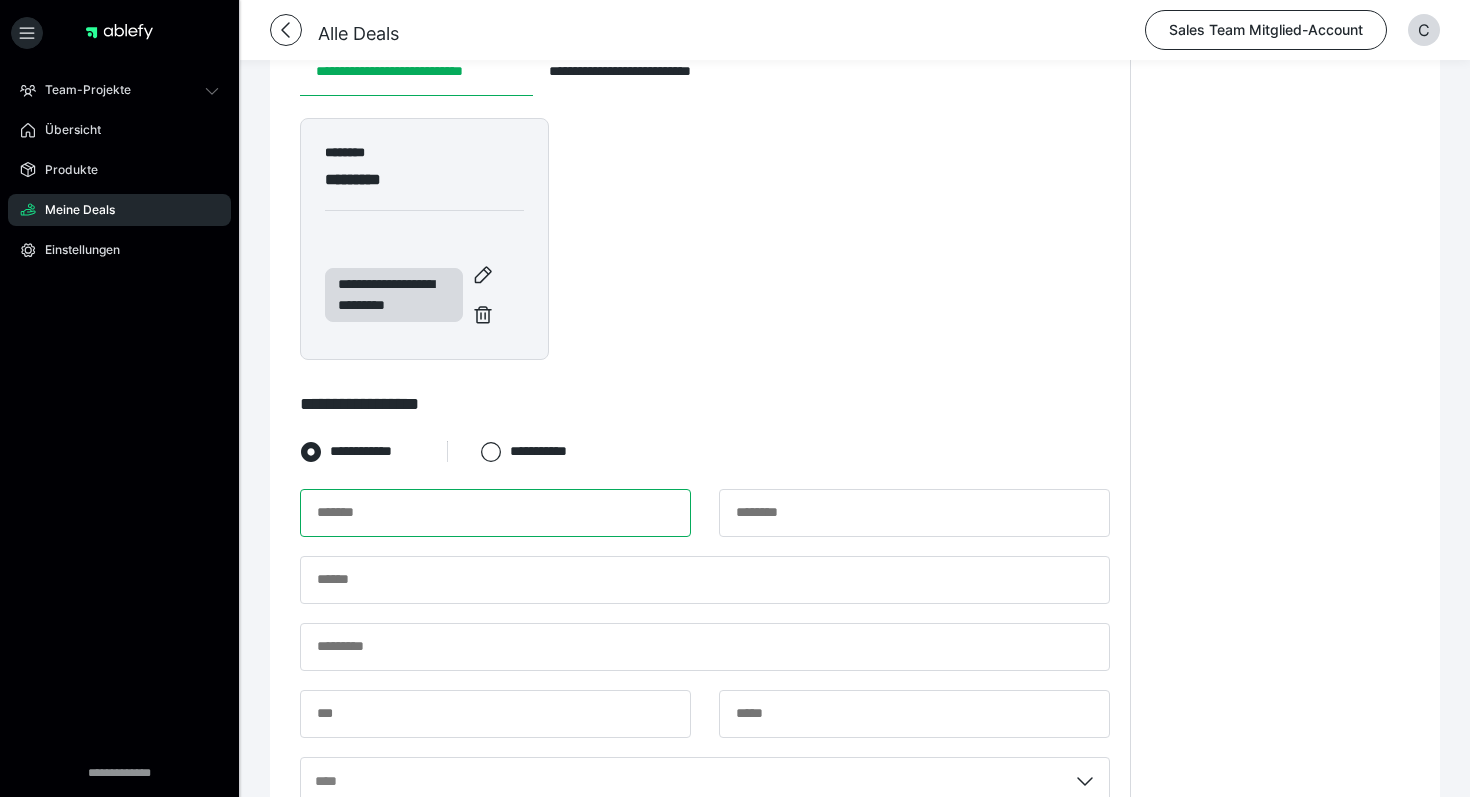 click at bounding box center (495, 513) 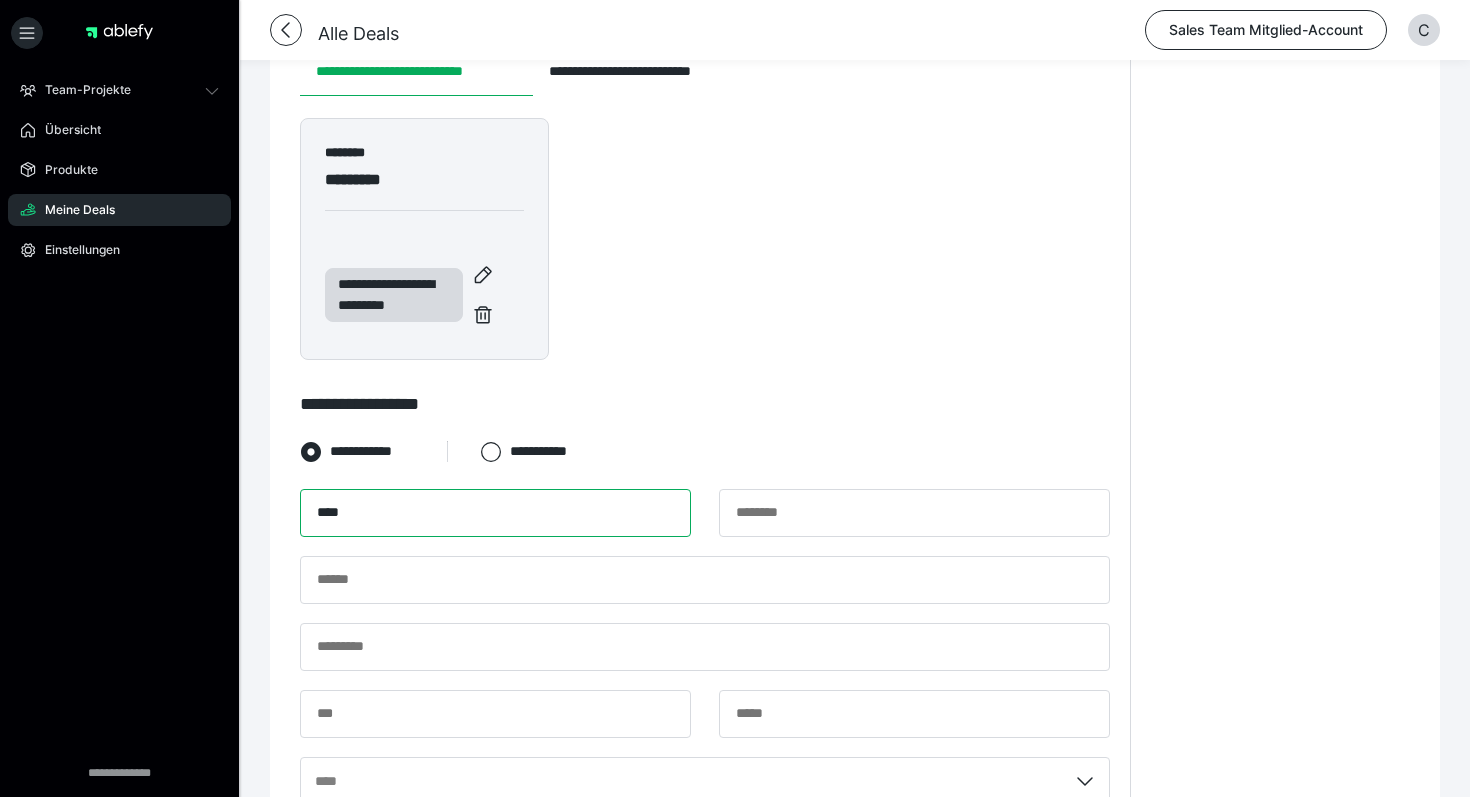type on "****" 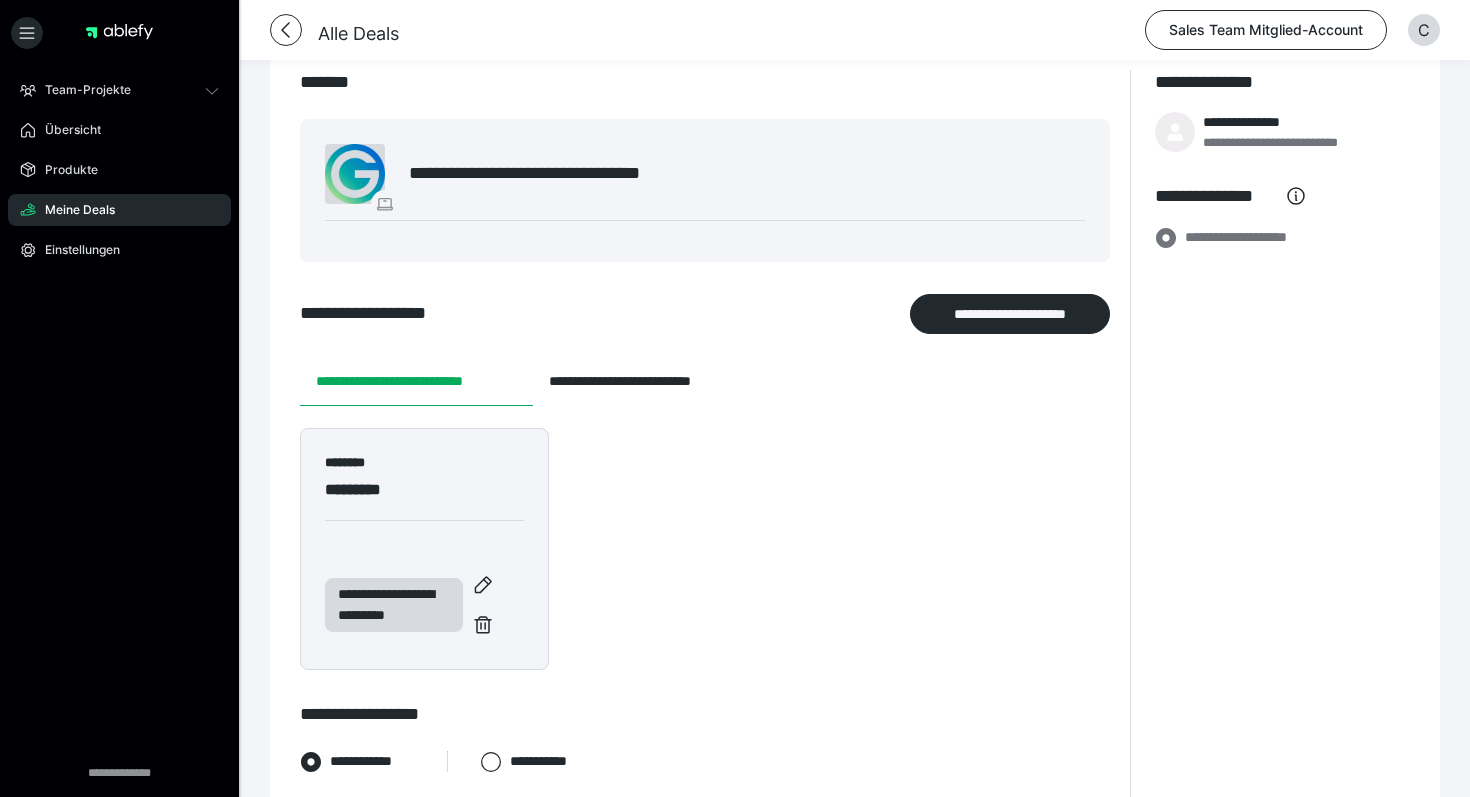 scroll, scrollTop: 94, scrollLeft: 0, axis: vertical 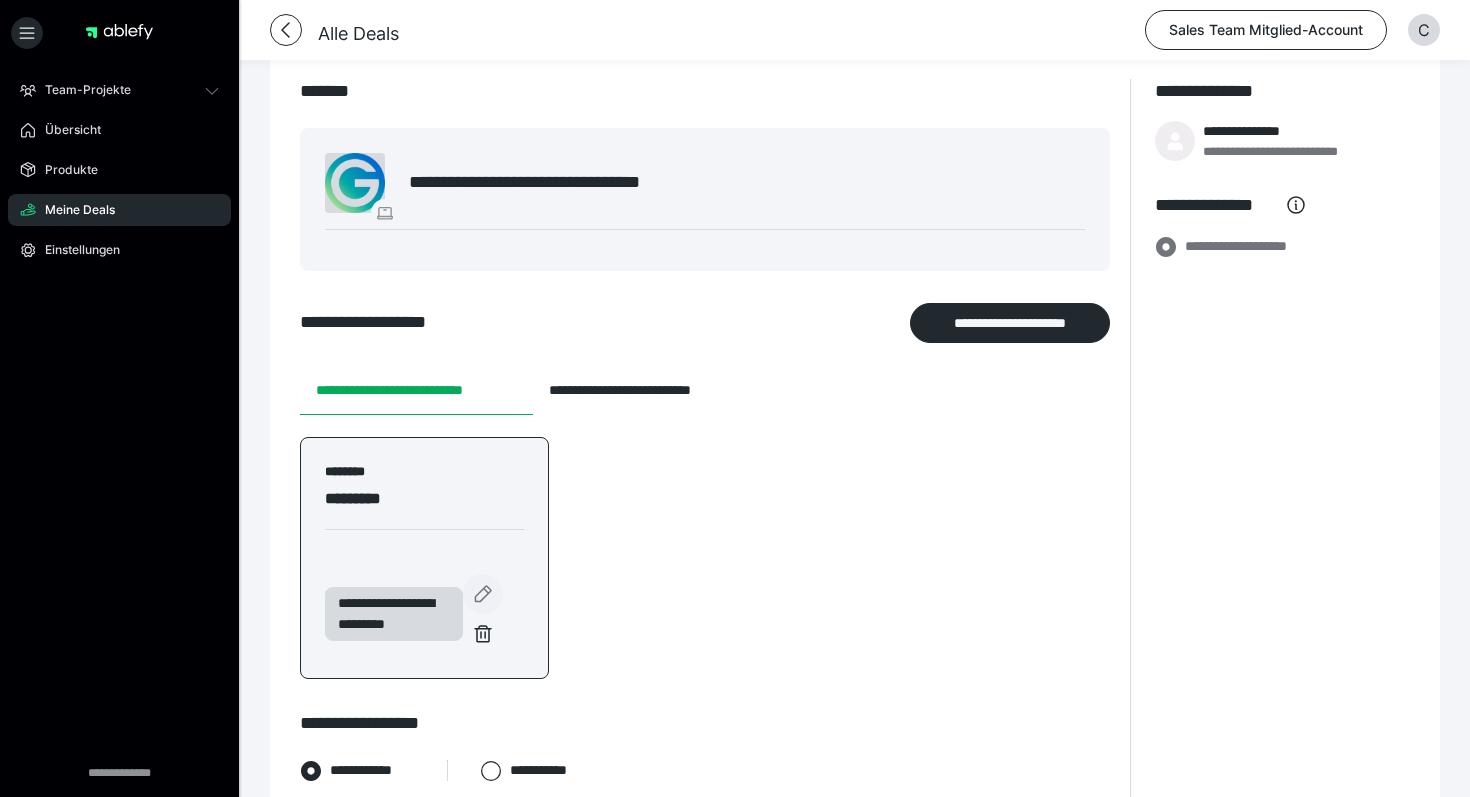 type on "****" 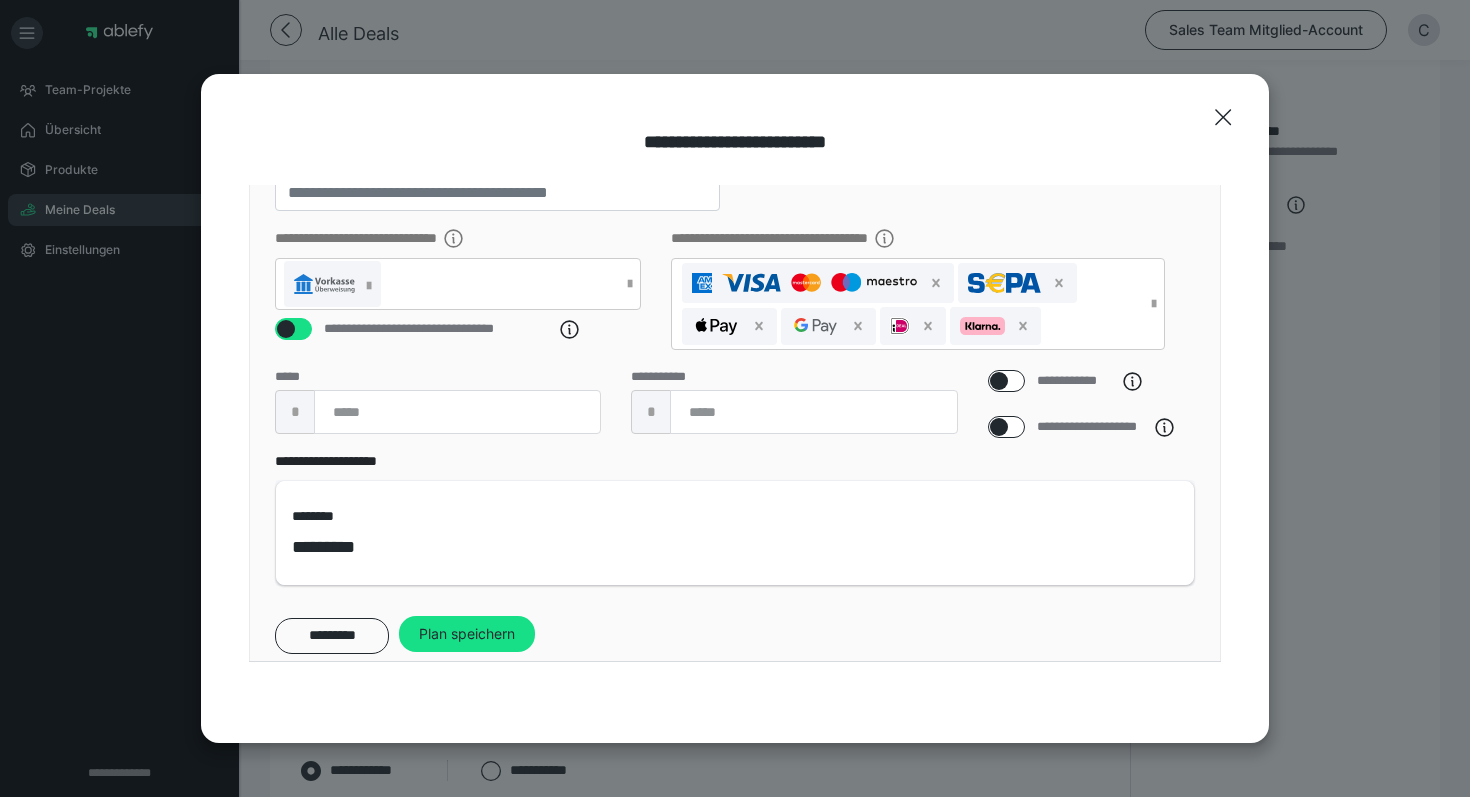 scroll, scrollTop: 321, scrollLeft: 0, axis: vertical 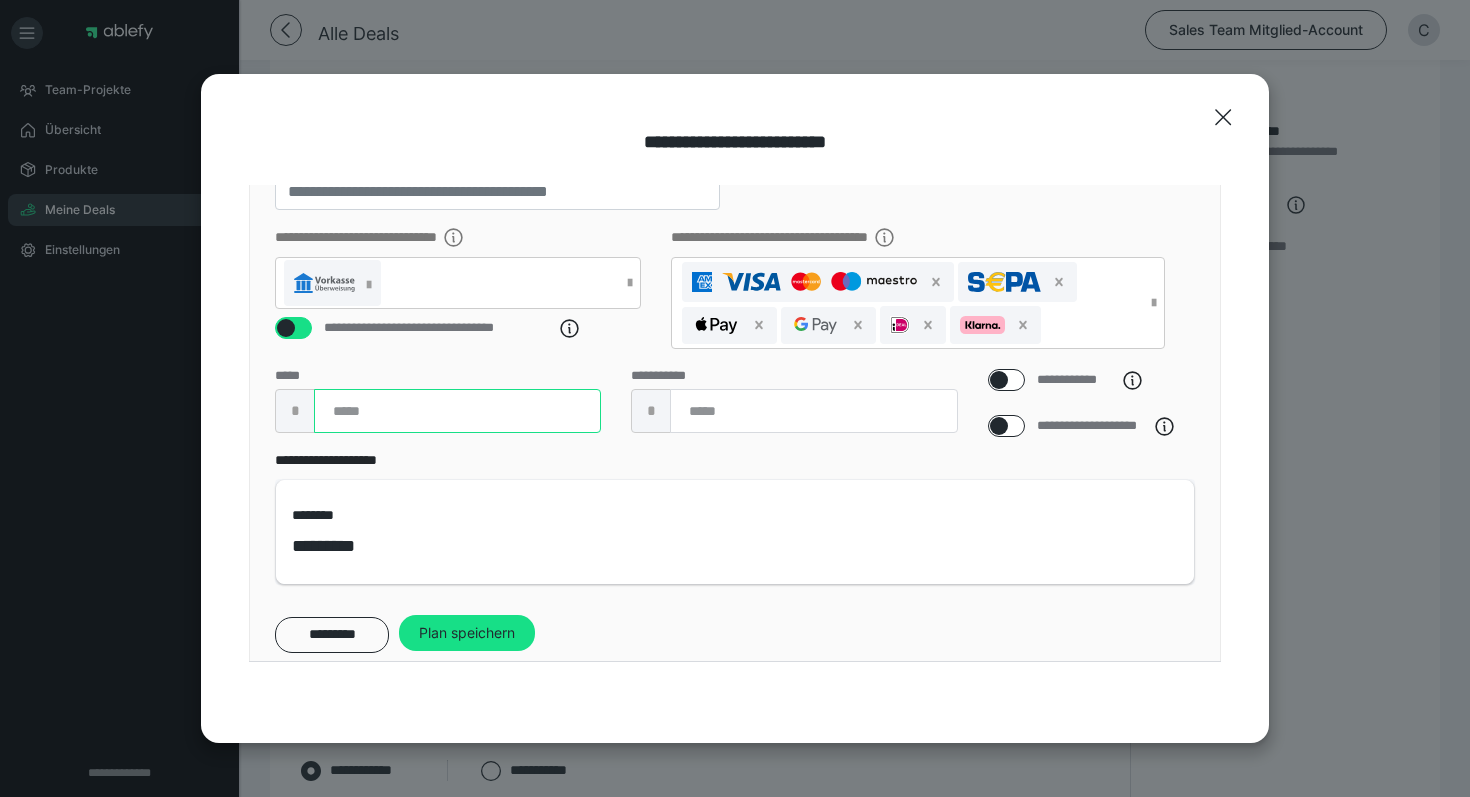 click on "****" at bounding box center (457, 411) 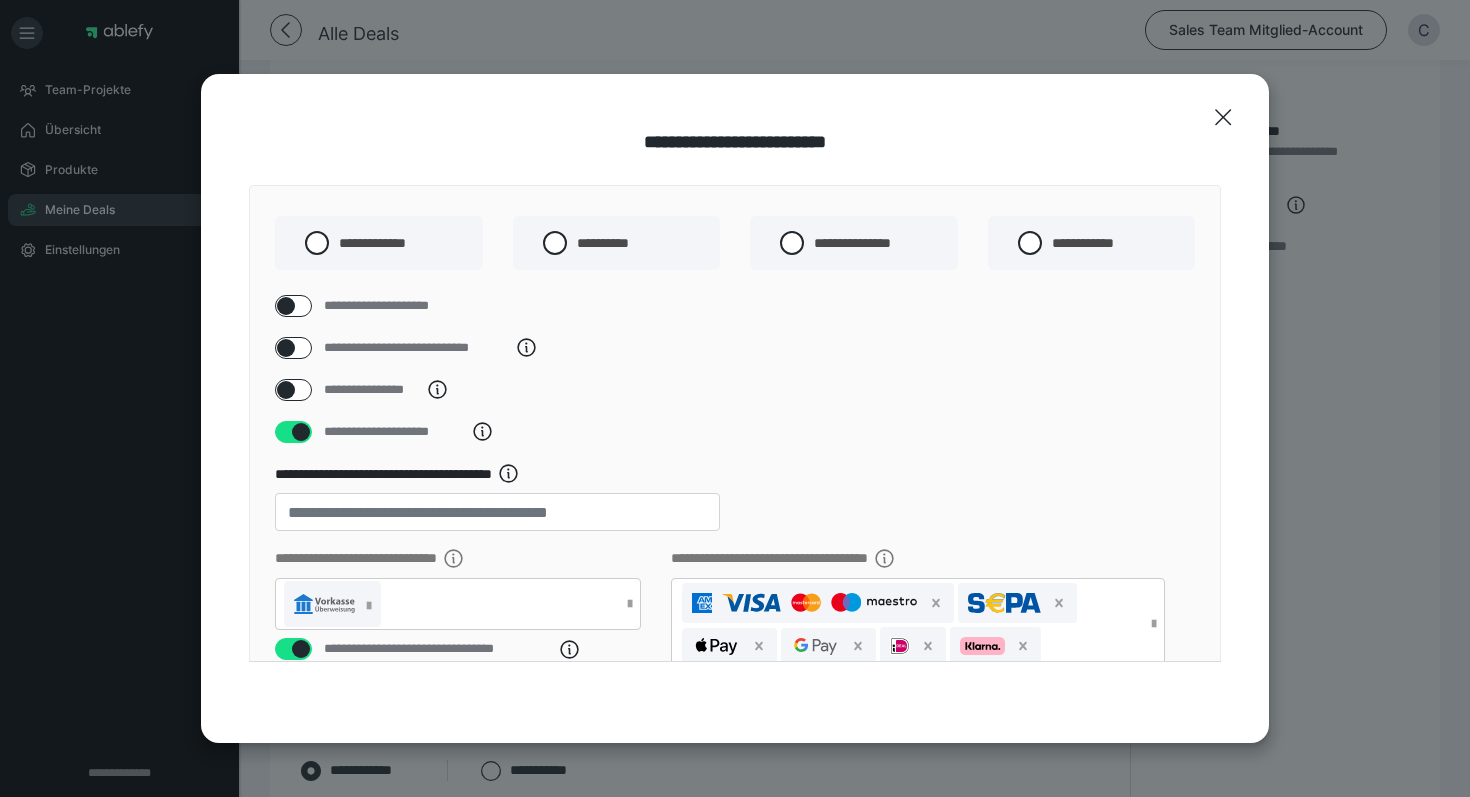 scroll, scrollTop: 345, scrollLeft: 0, axis: vertical 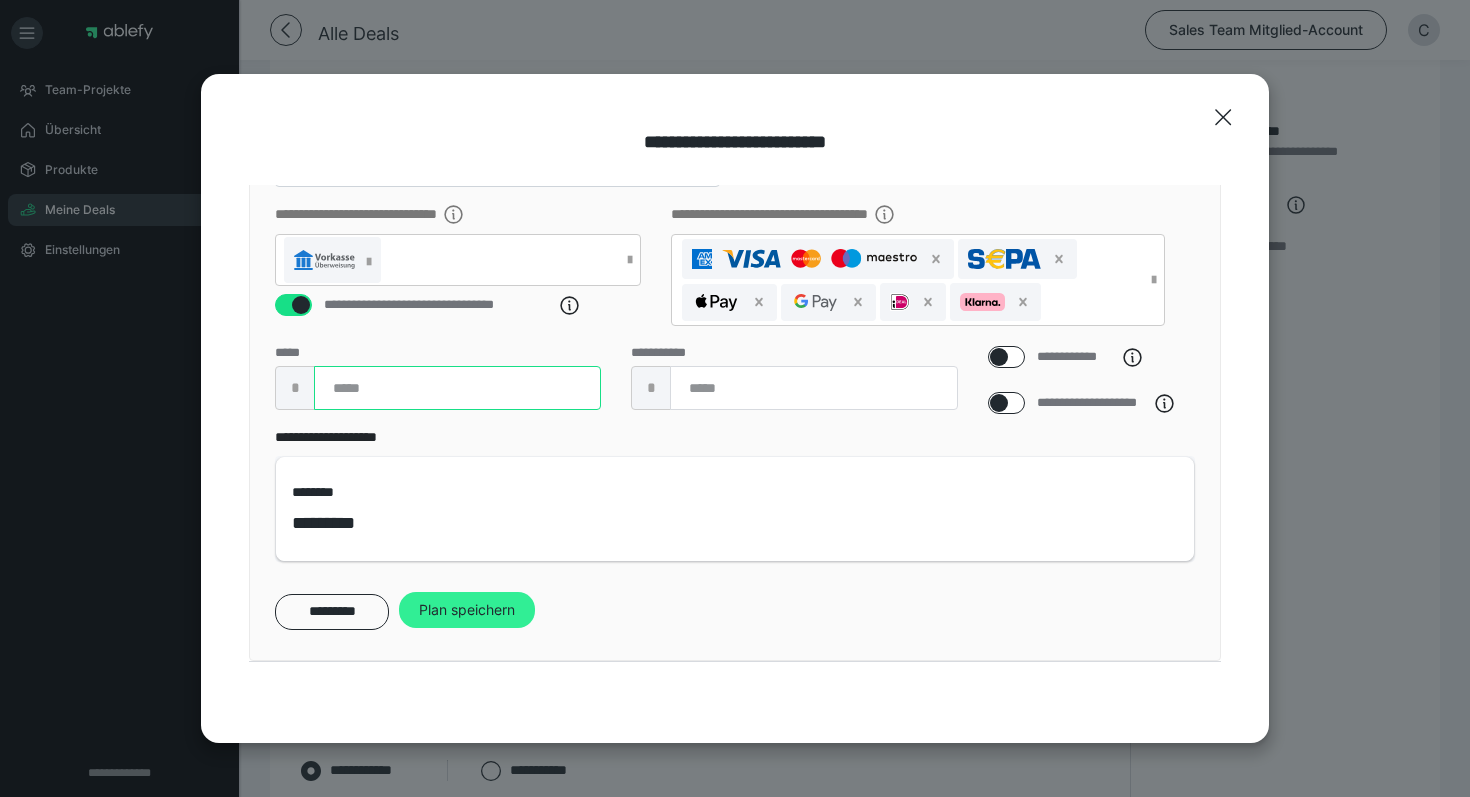 type on "****" 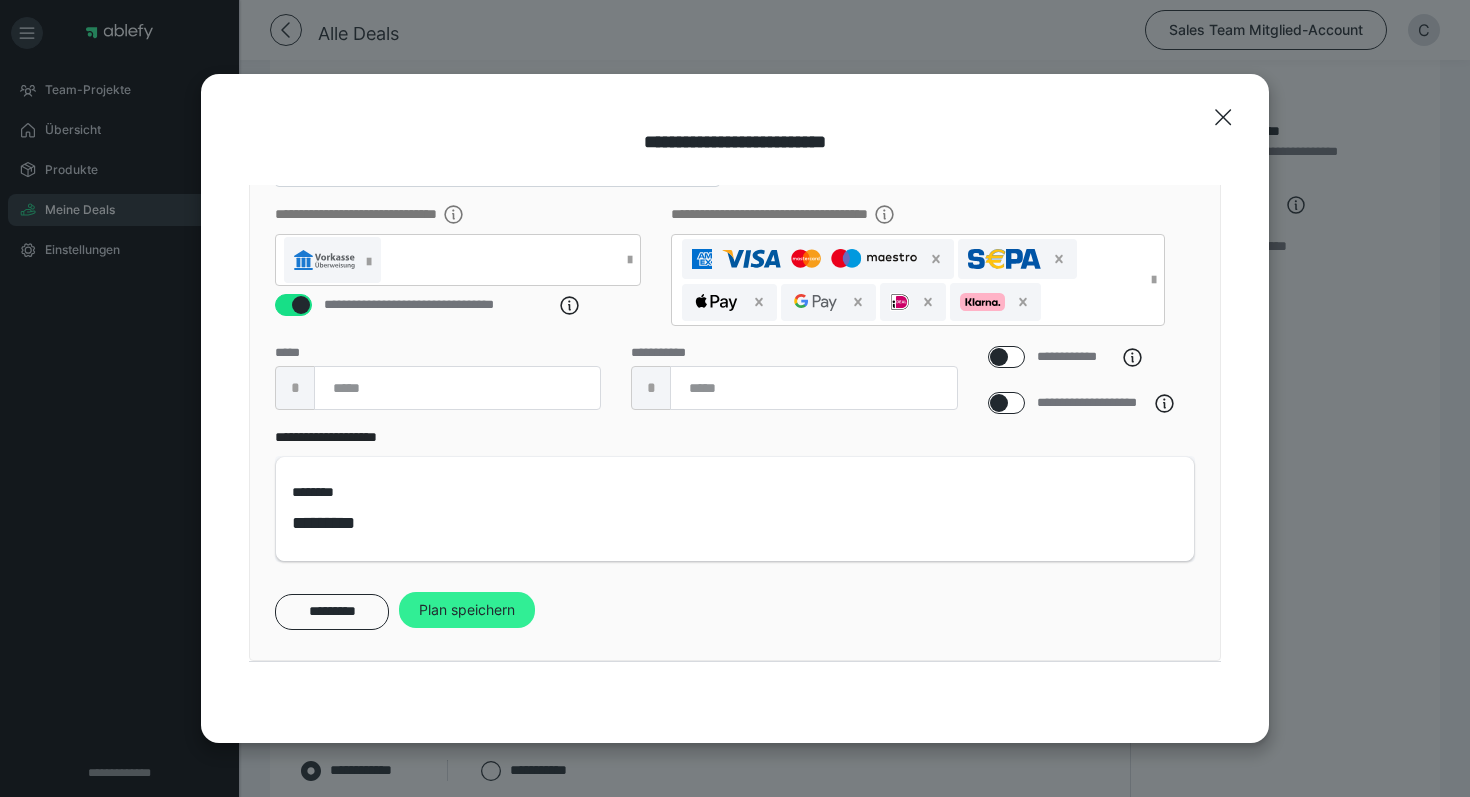 click on "Plan speichern" at bounding box center (467, 610) 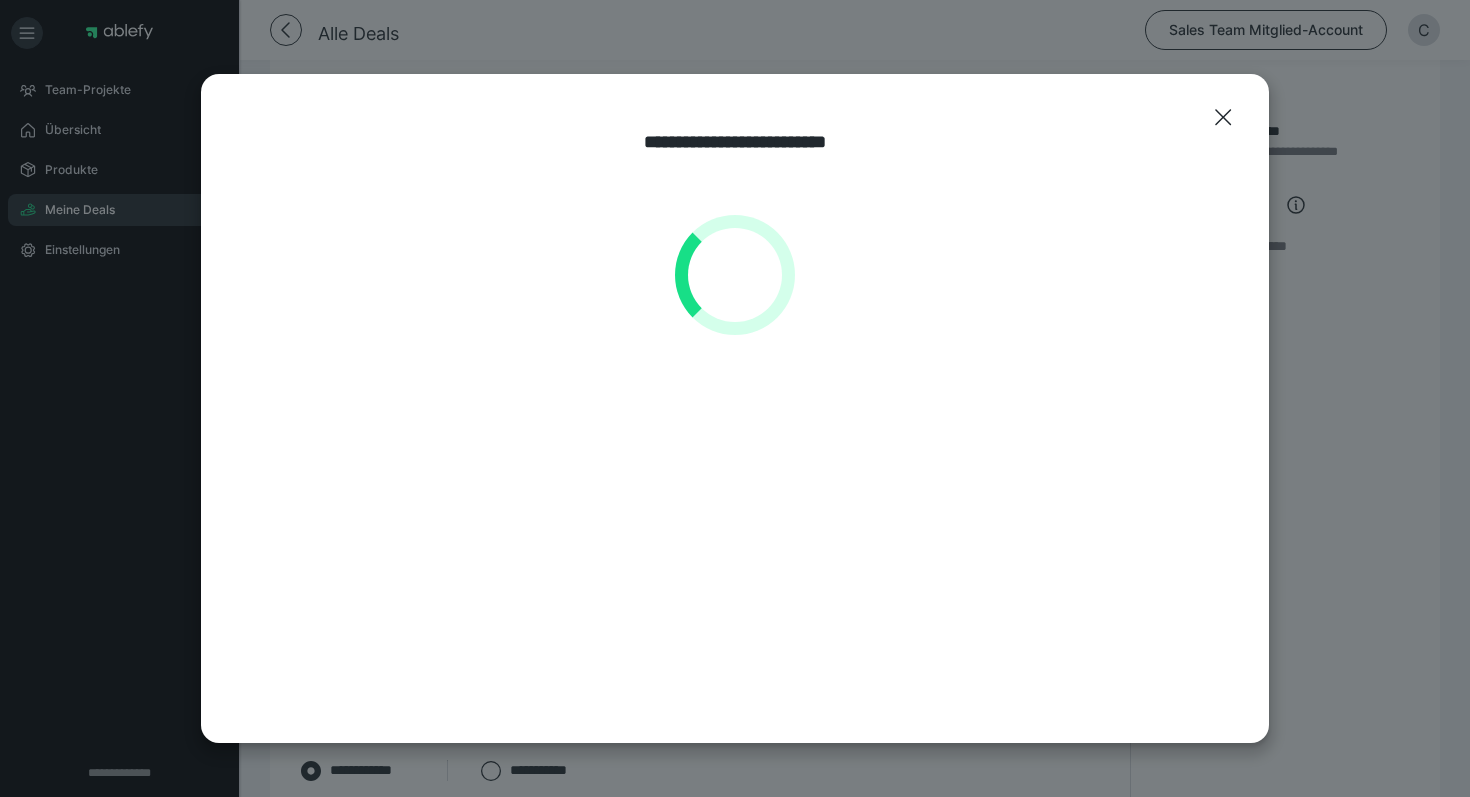 scroll, scrollTop: 0, scrollLeft: 0, axis: both 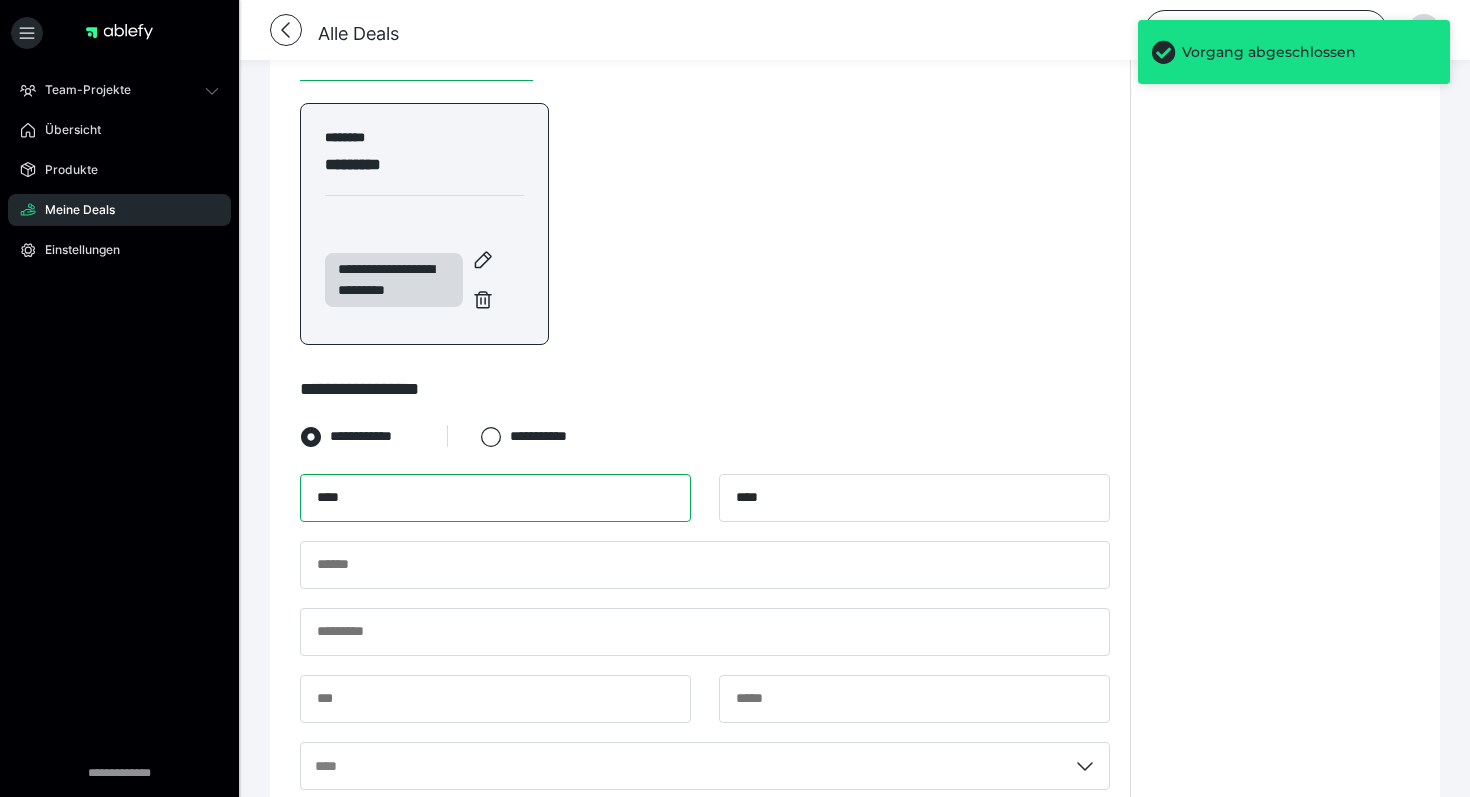 click on "****" at bounding box center (495, 498) 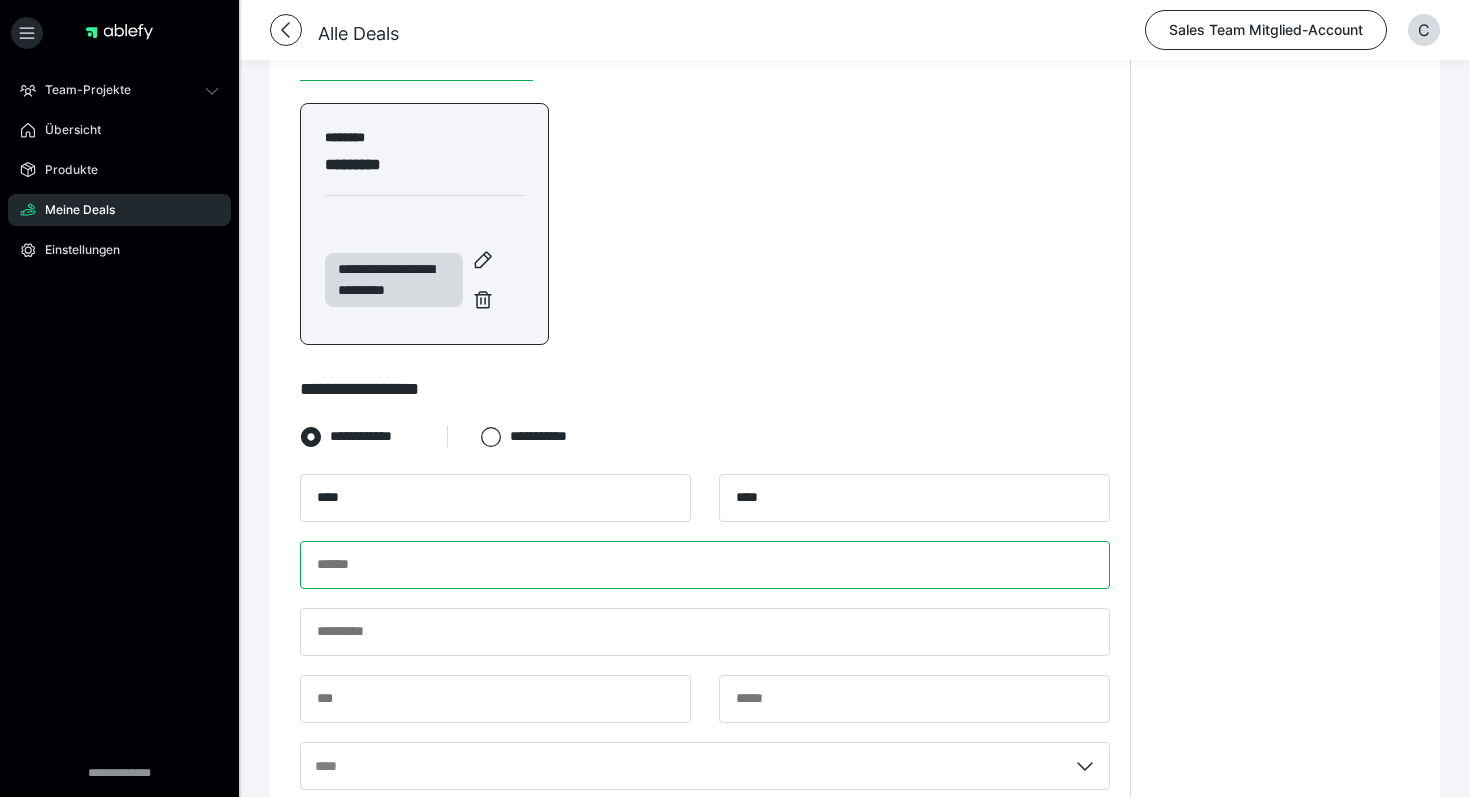 click at bounding box center (705, 565) 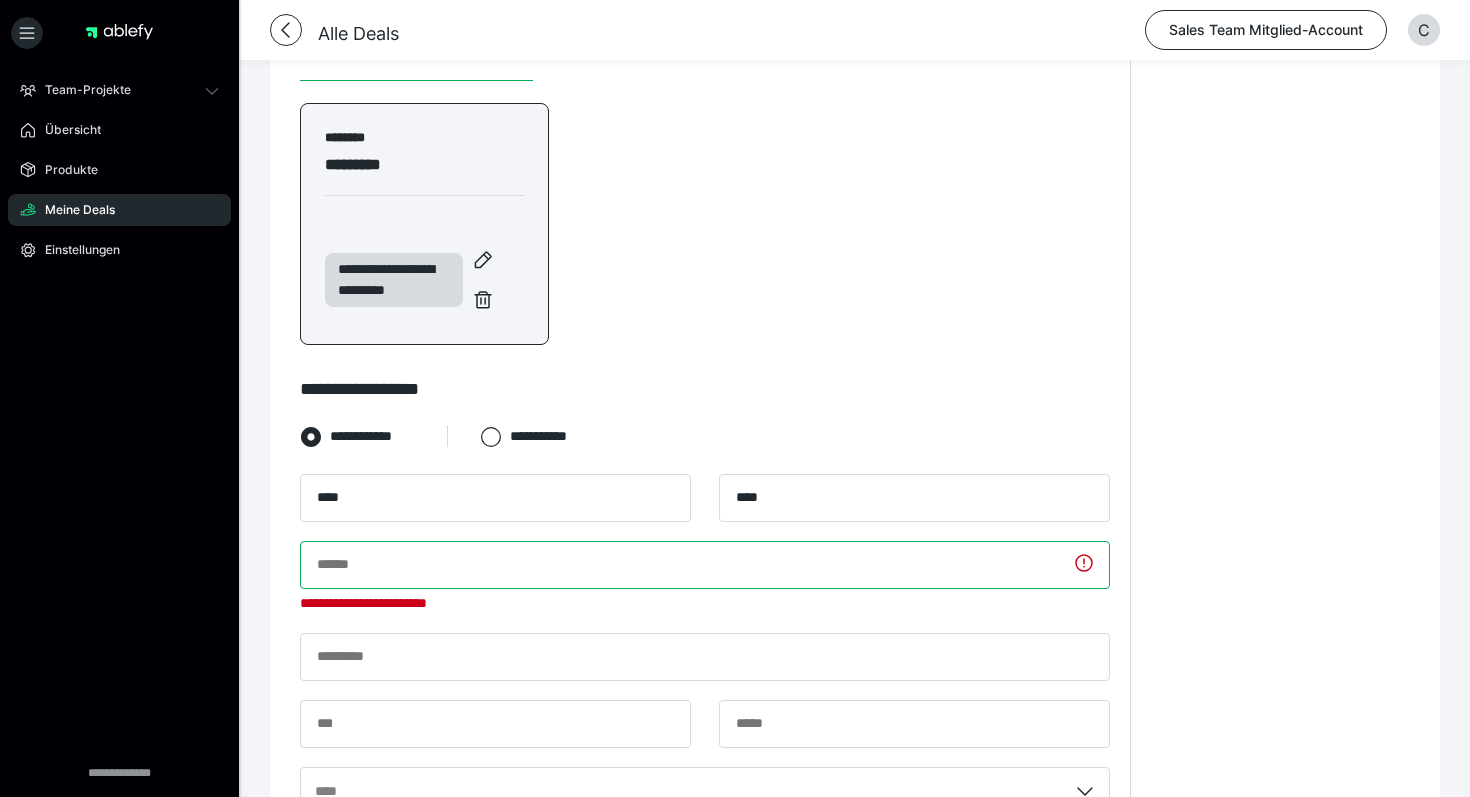 click at bounding box center (705, 565) 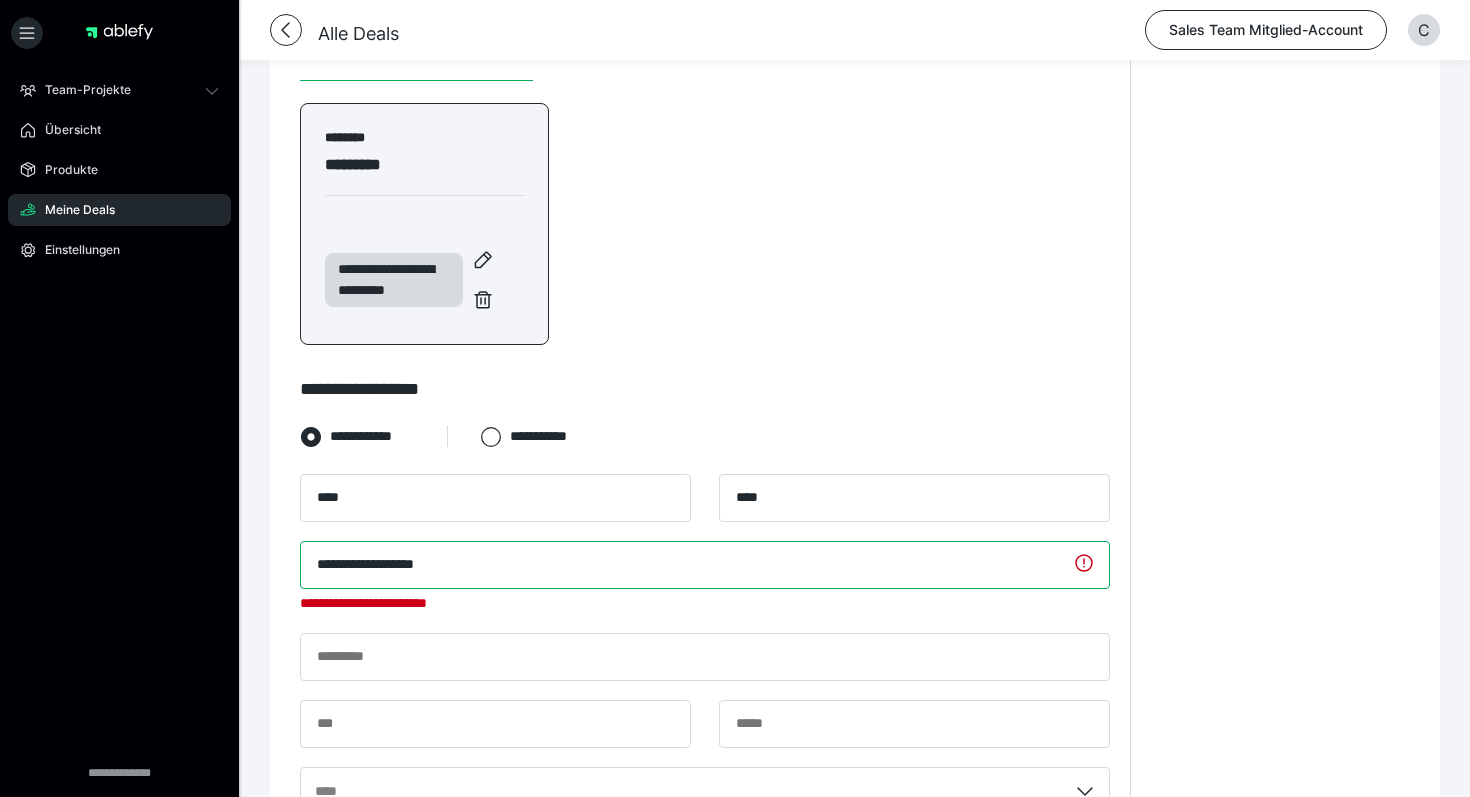 type on "**********" 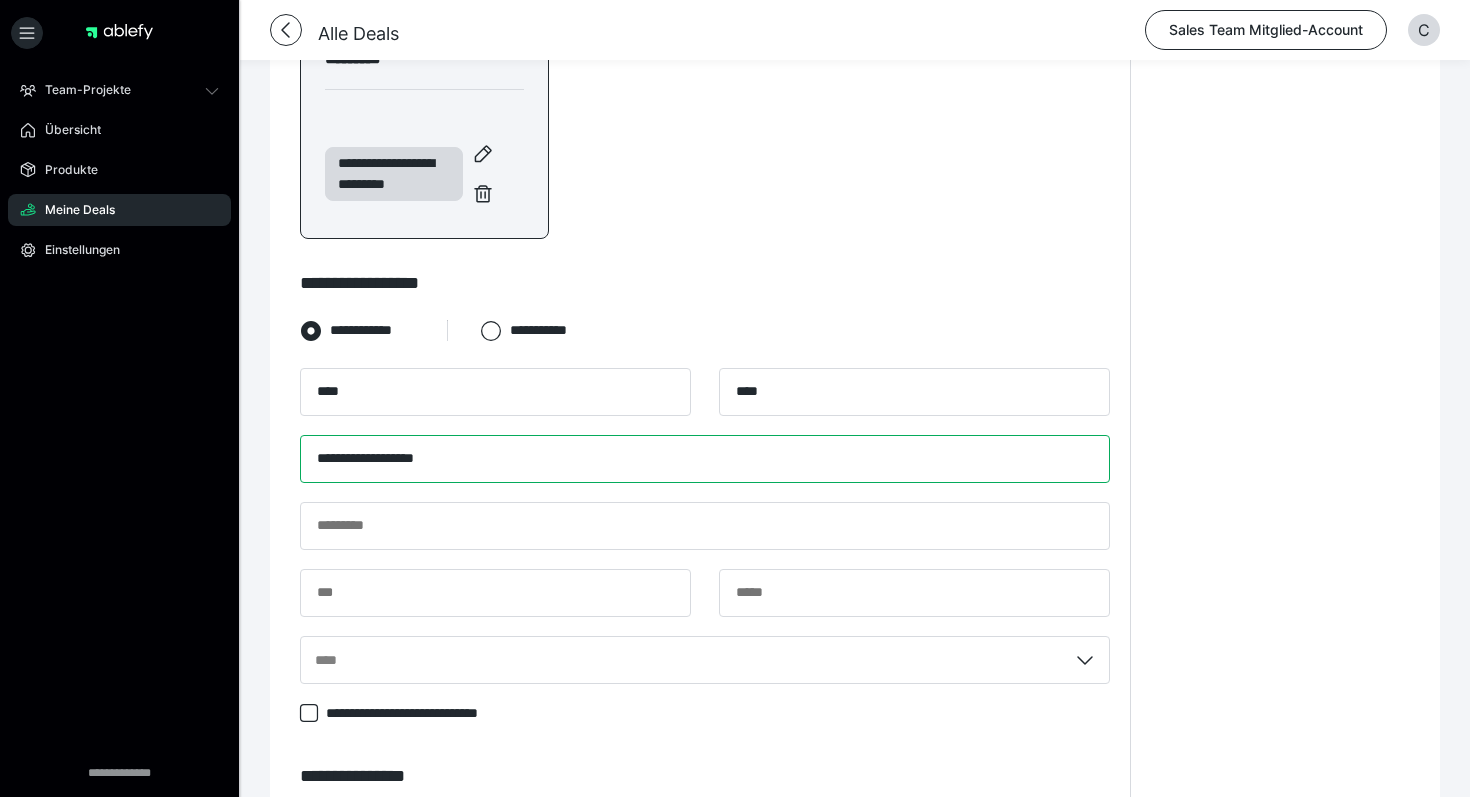 scroll, scrollTop: 568, scrollLeft: 0, axis: vertical 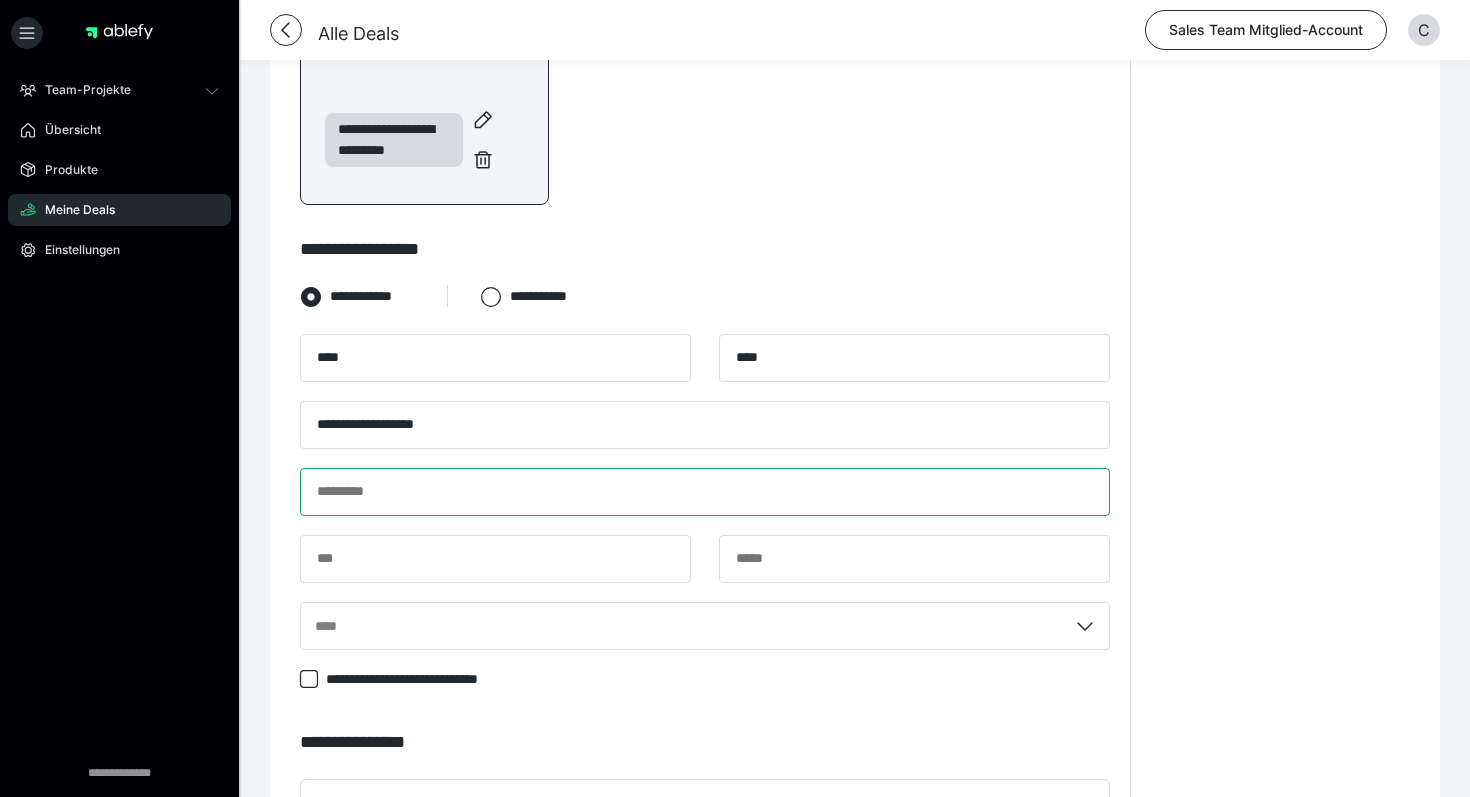 click at bounding box center [705, 492] 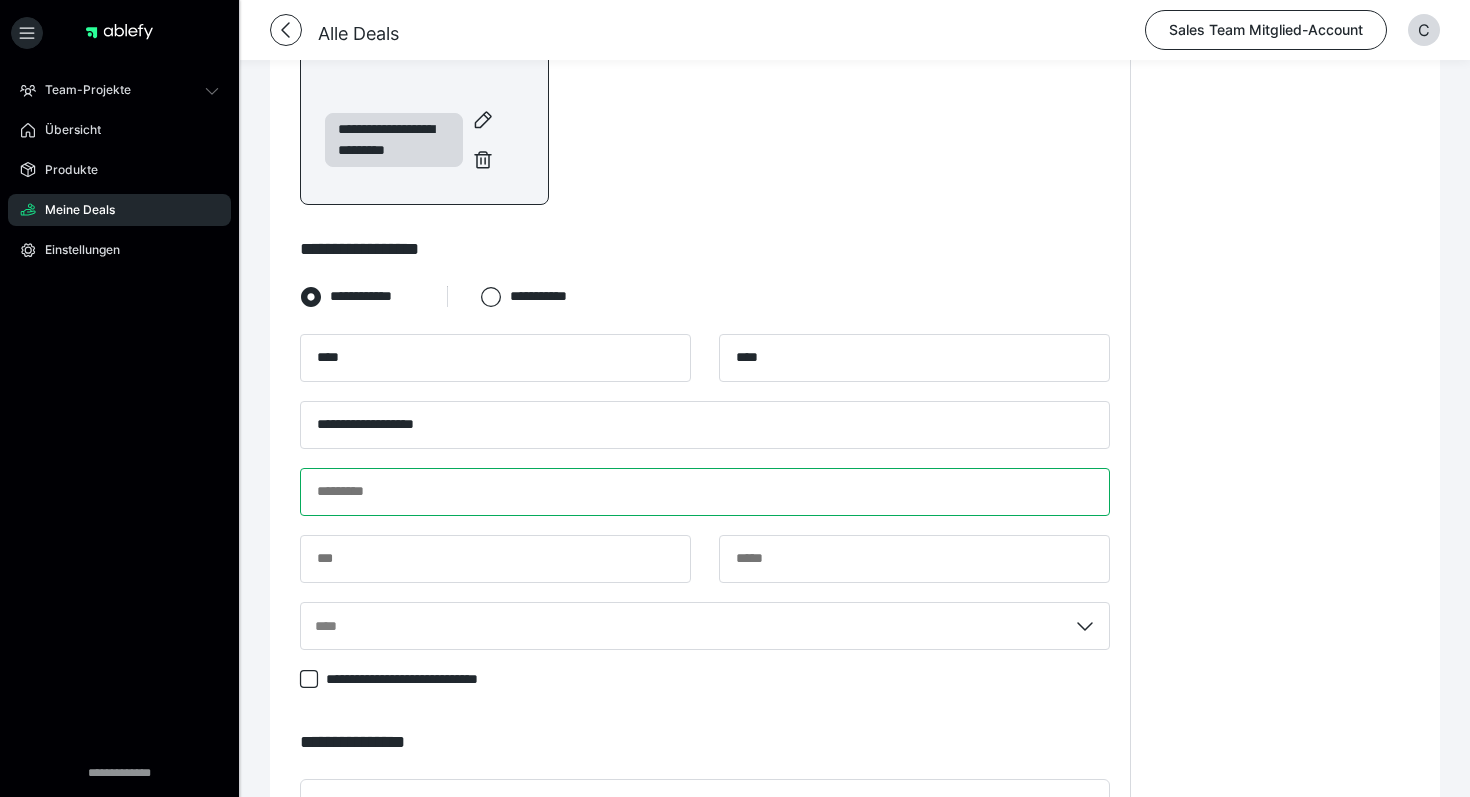 click at bounding box center [705, 492] 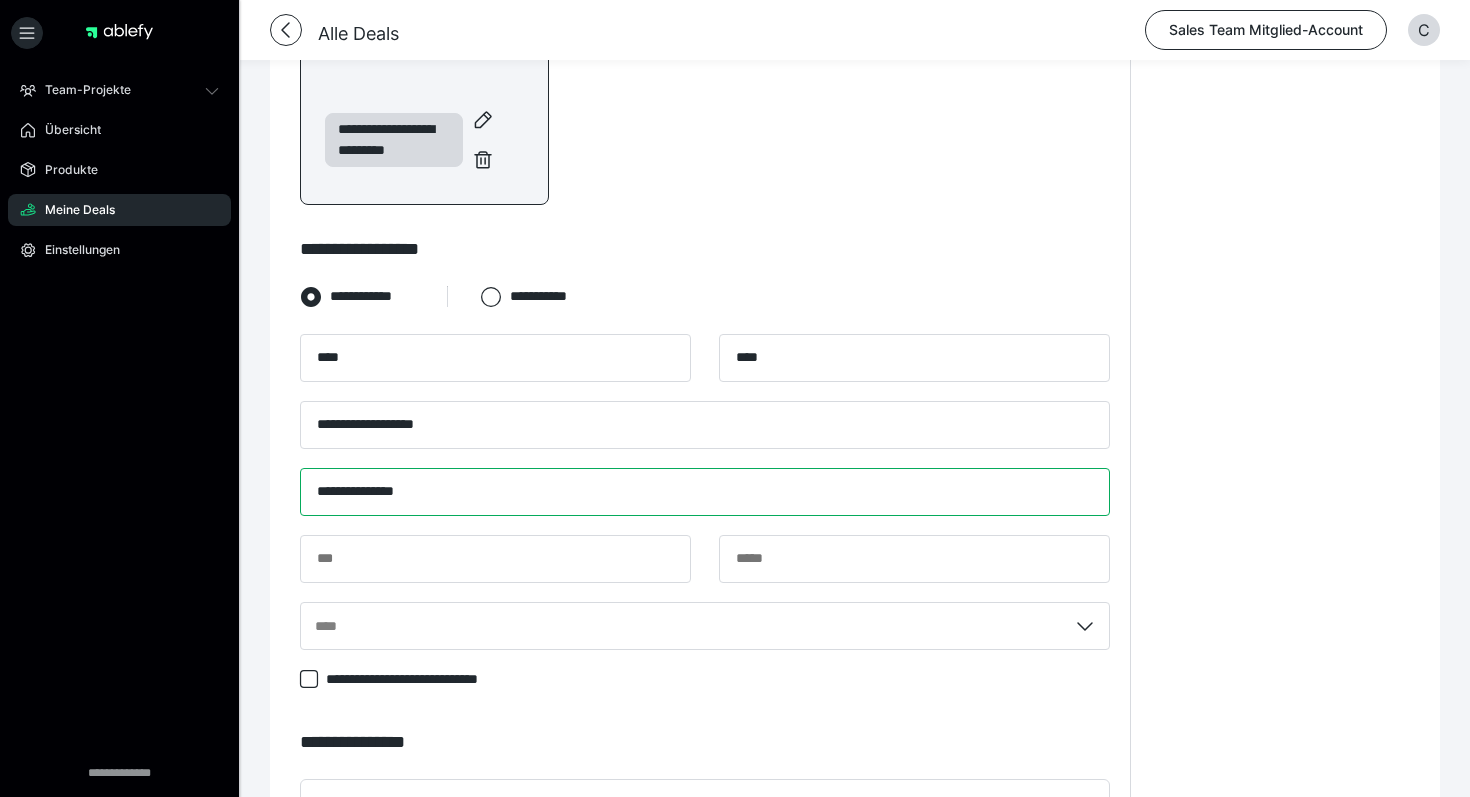 type on "**********" 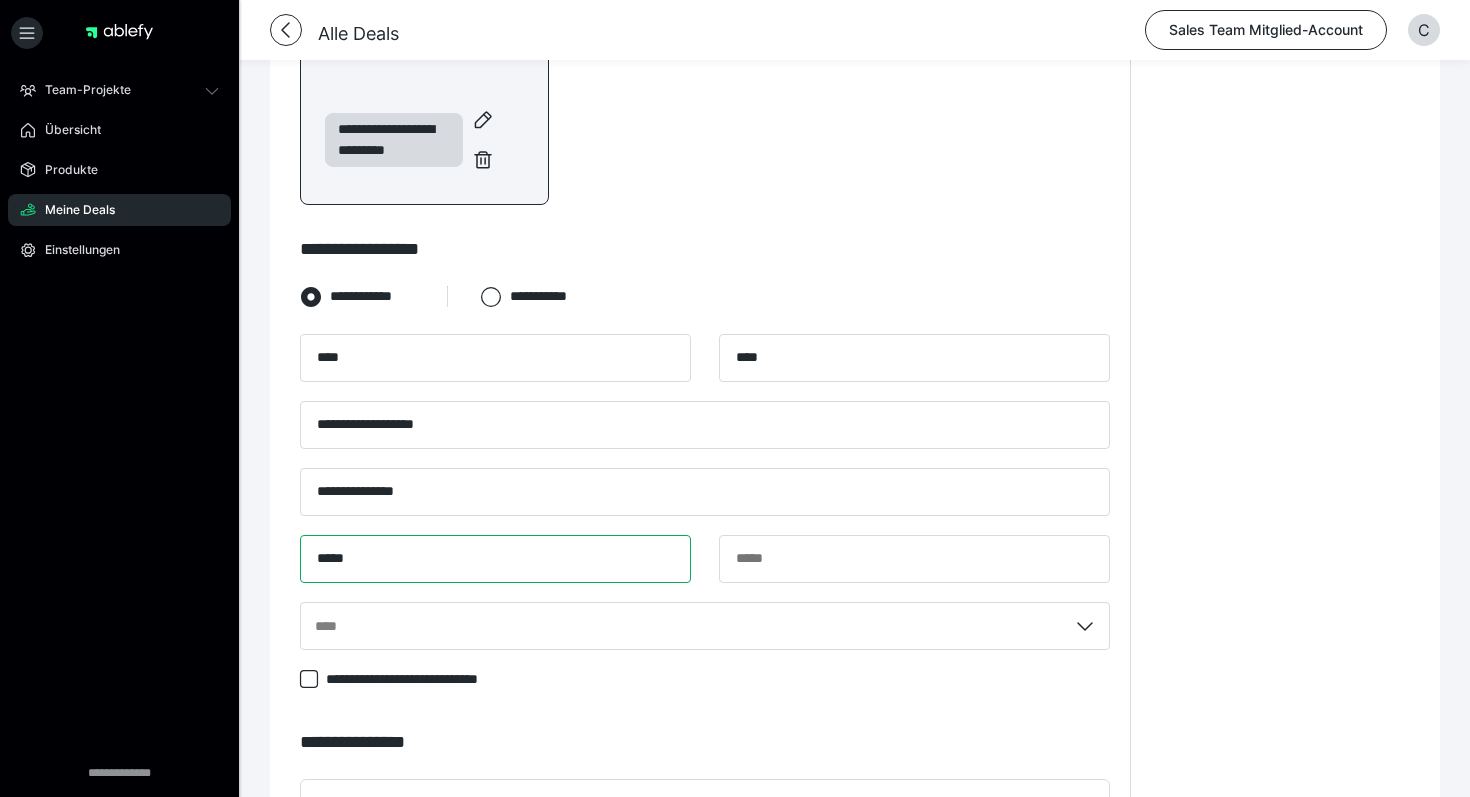 type on "*****" 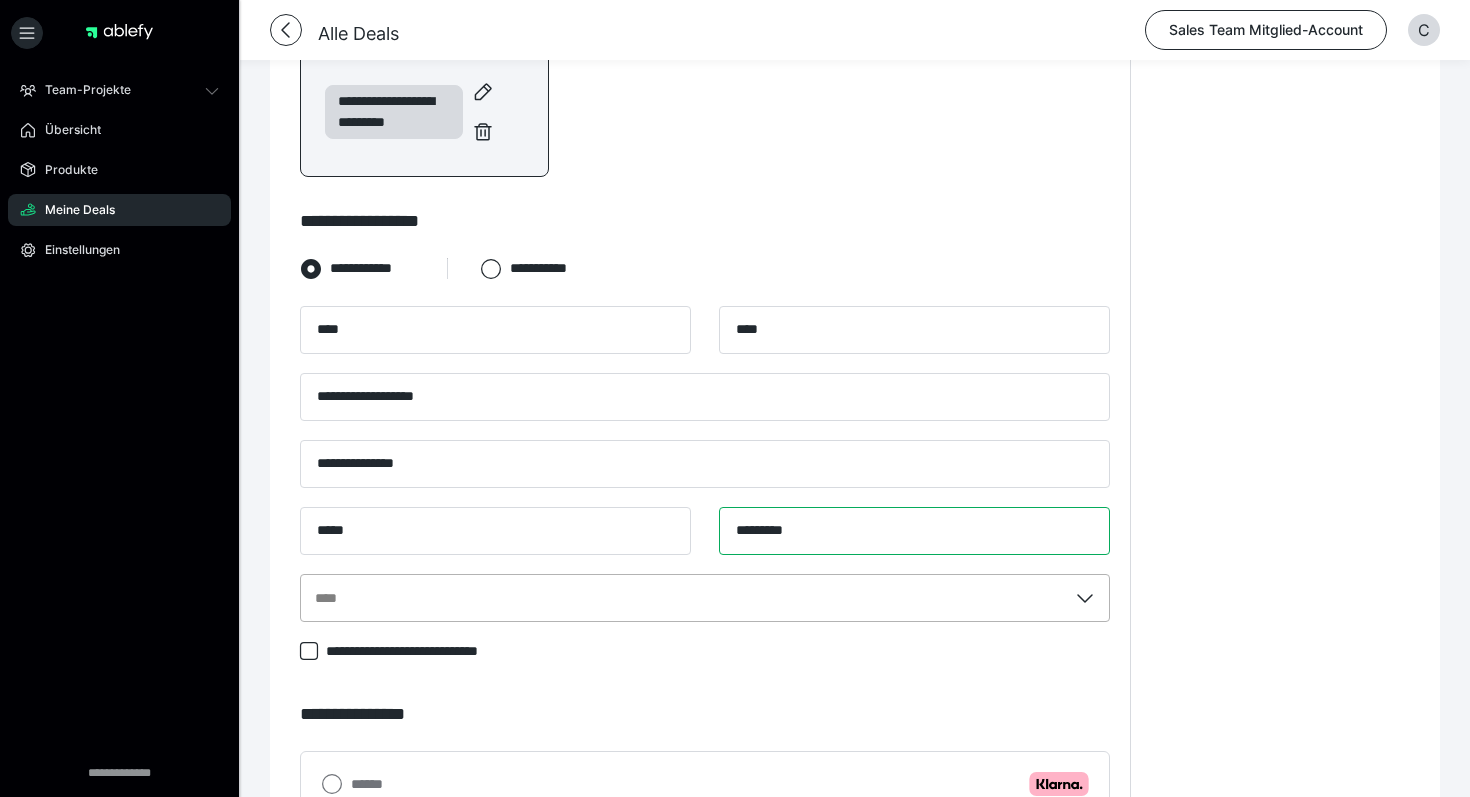 scroll, scrollTop: 600, scrollLeft: 0, axis: vertical 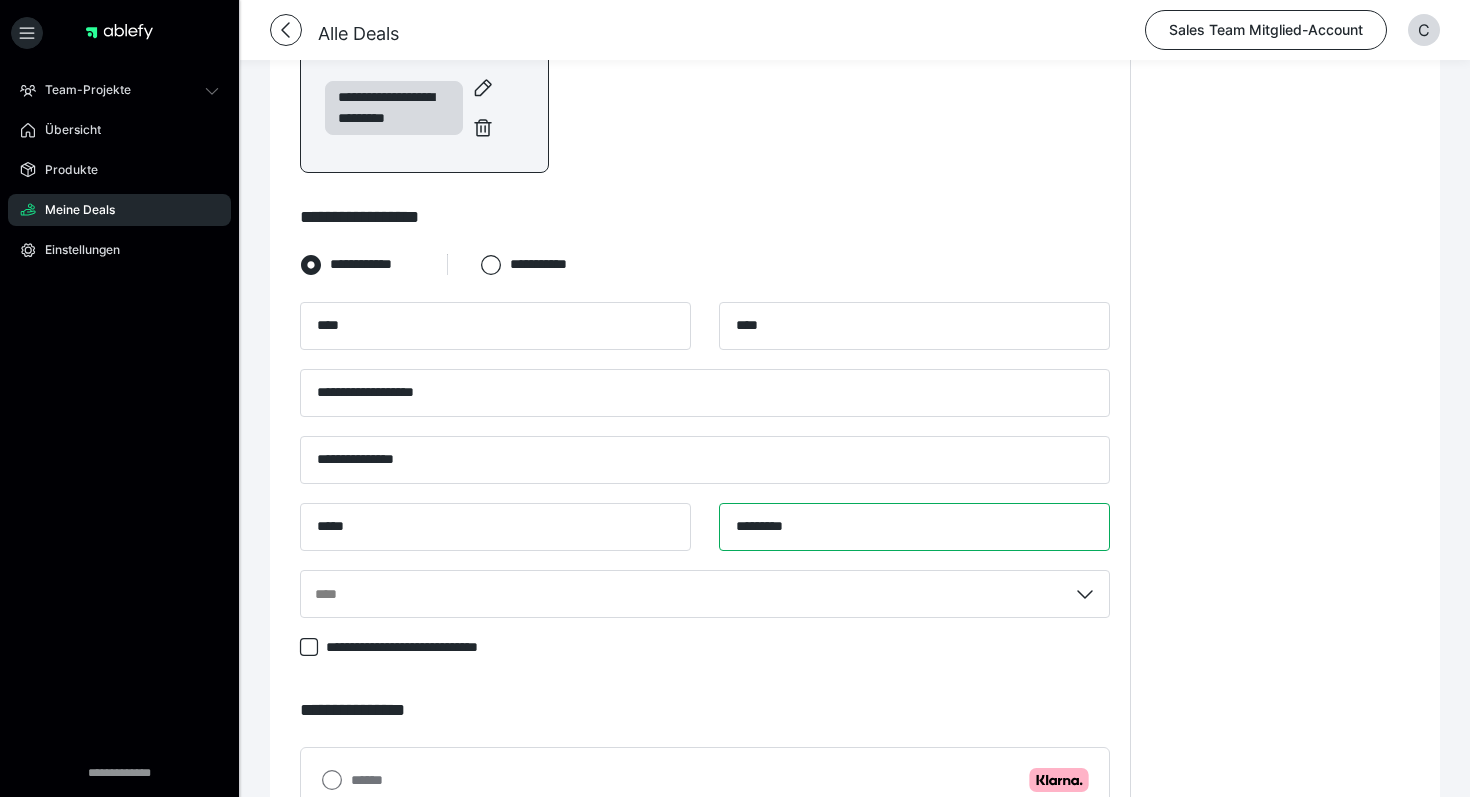 click on "*********" at bounding box center (914, 527) 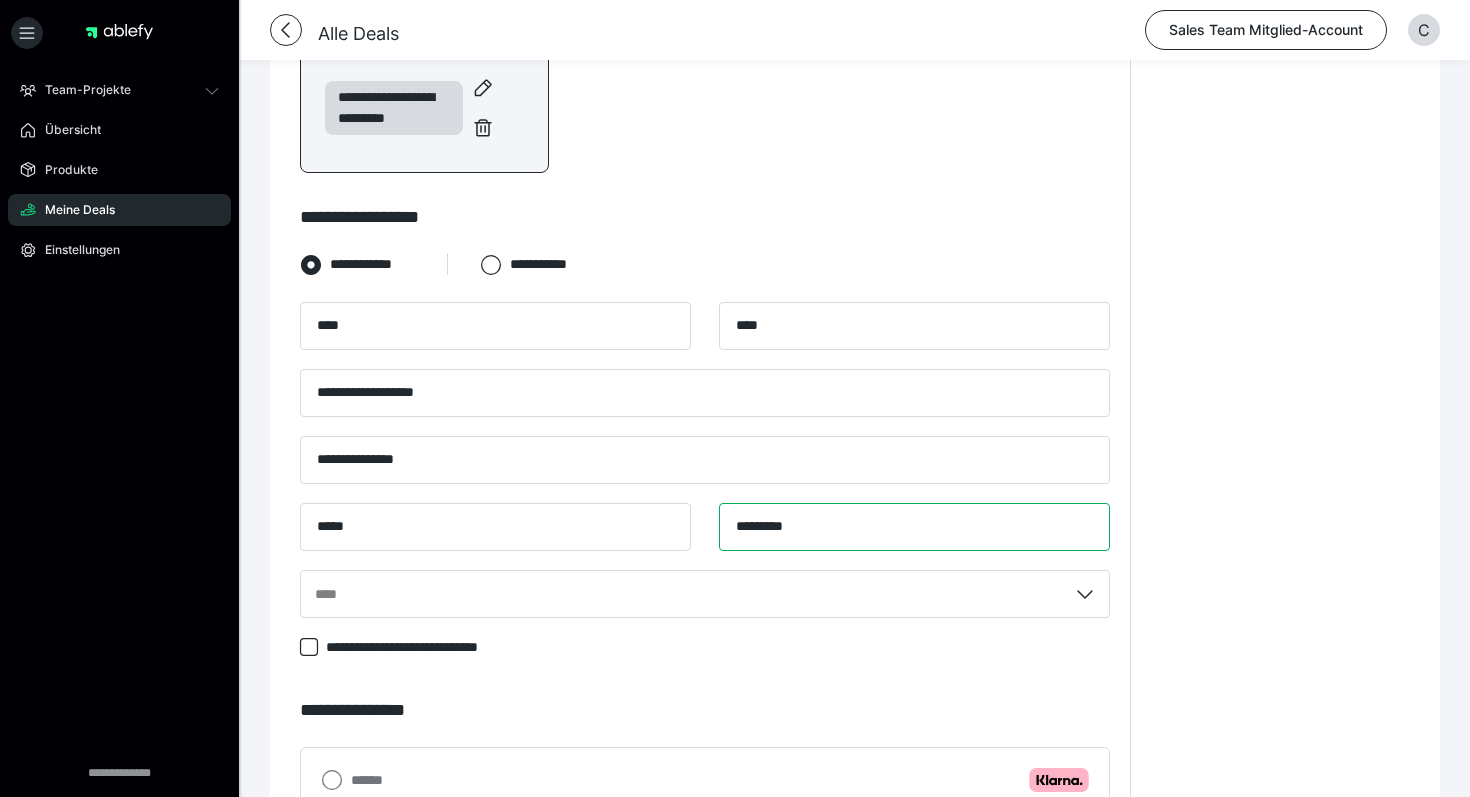 click on "*********" at bounding box center (914, 527) 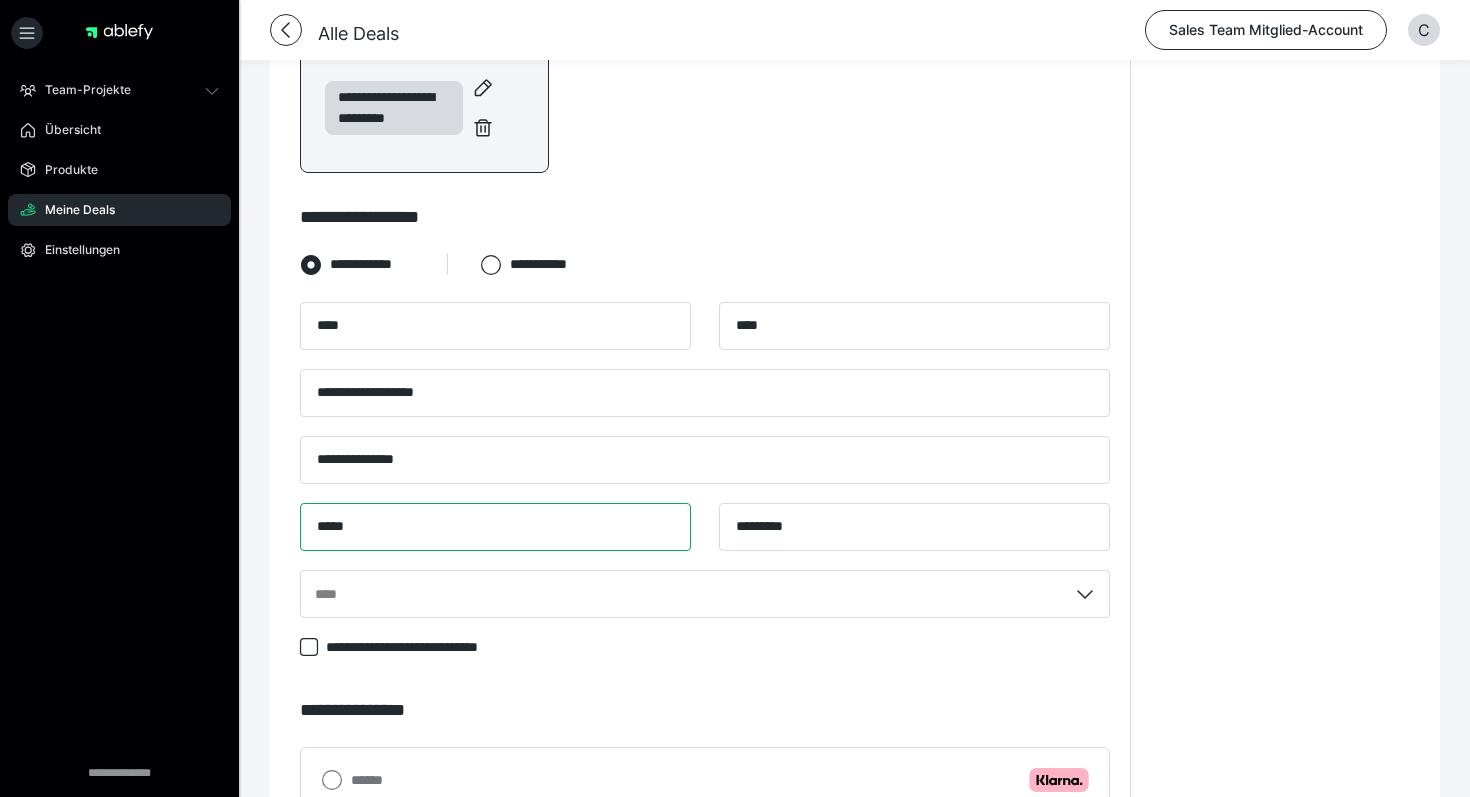 click on "*****" at bounding box center (495, 527) 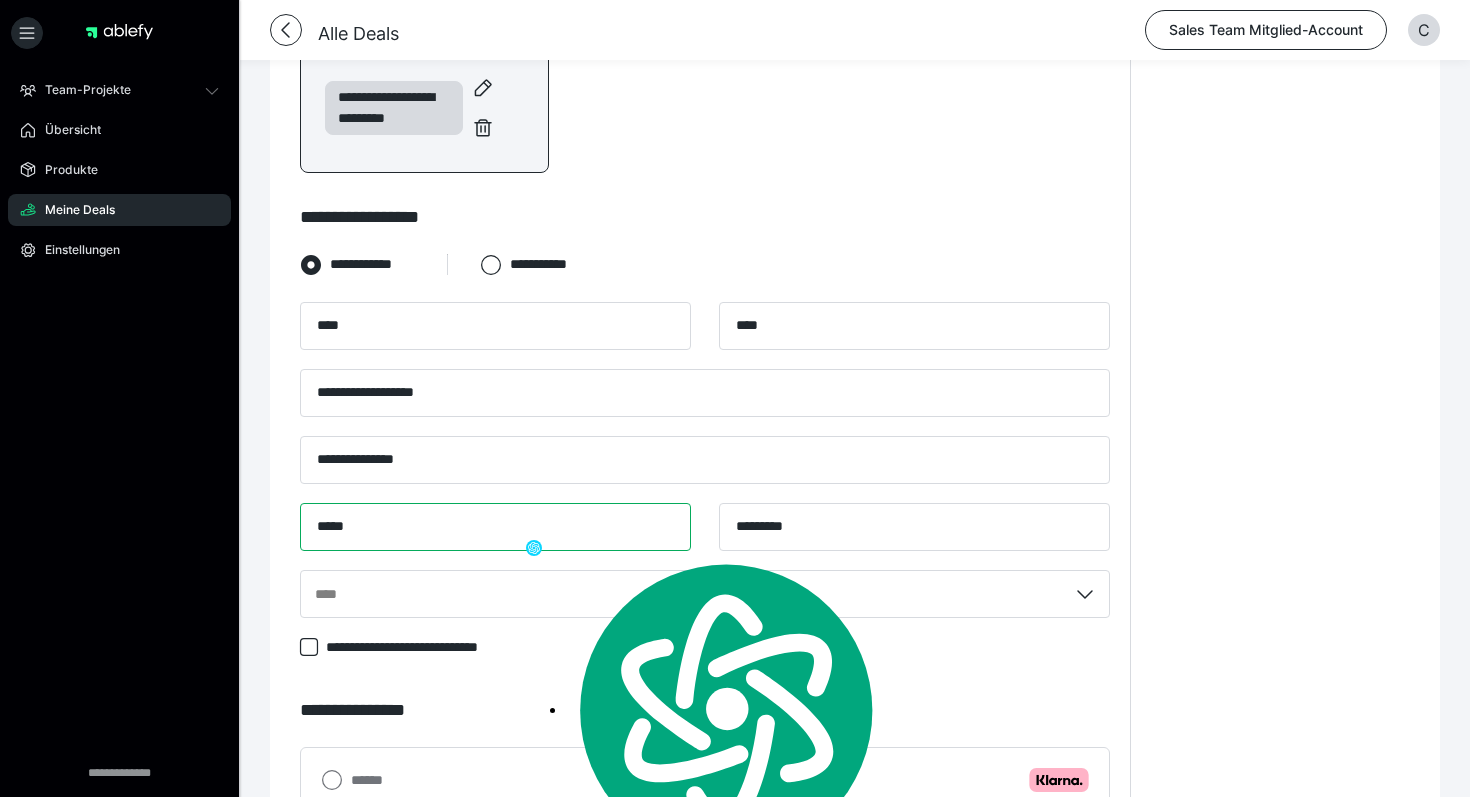 click on "*****" at bounding box center (495, 527) 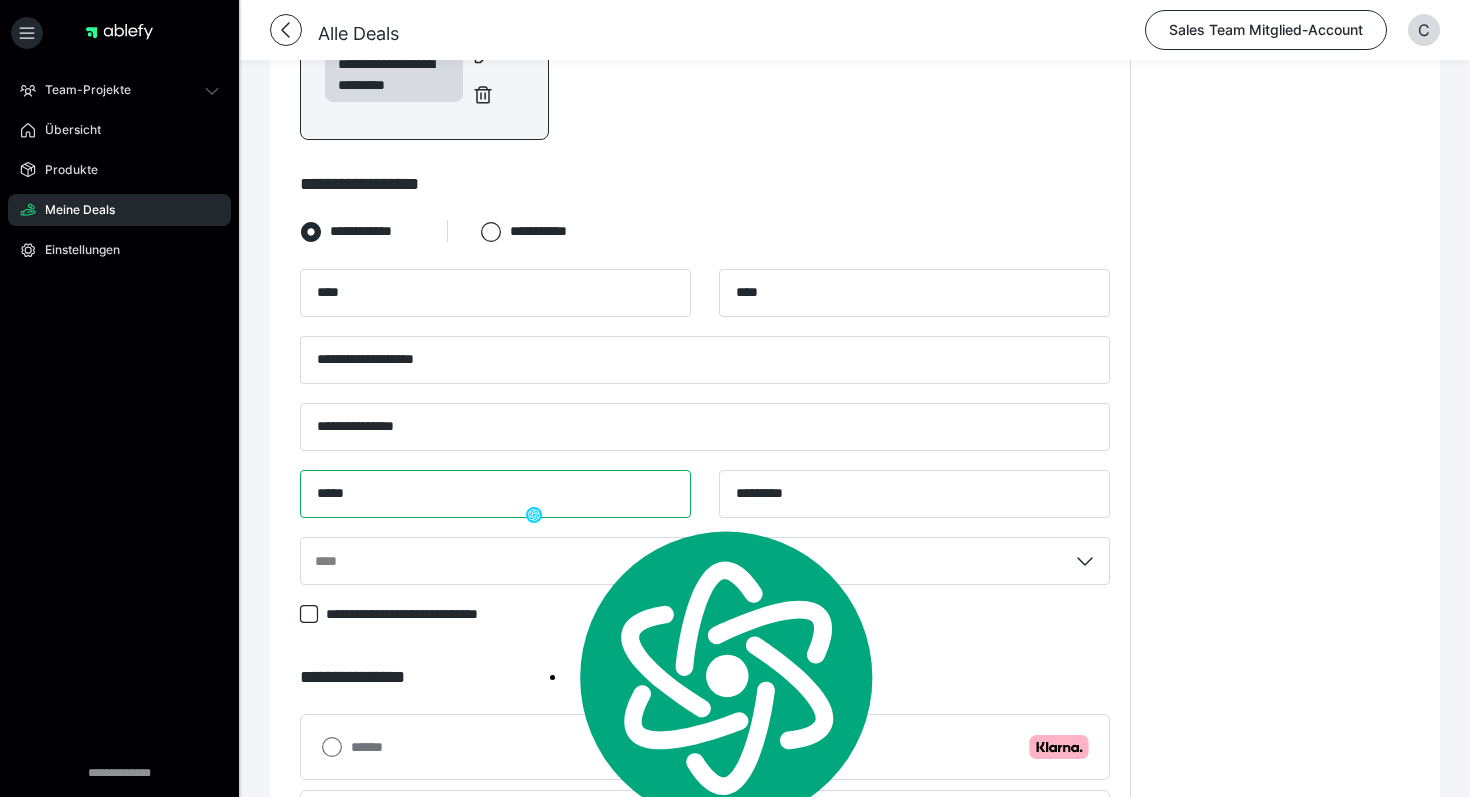 scroll, scrollTop: 640, scrollLeft: 0, axis: vertical 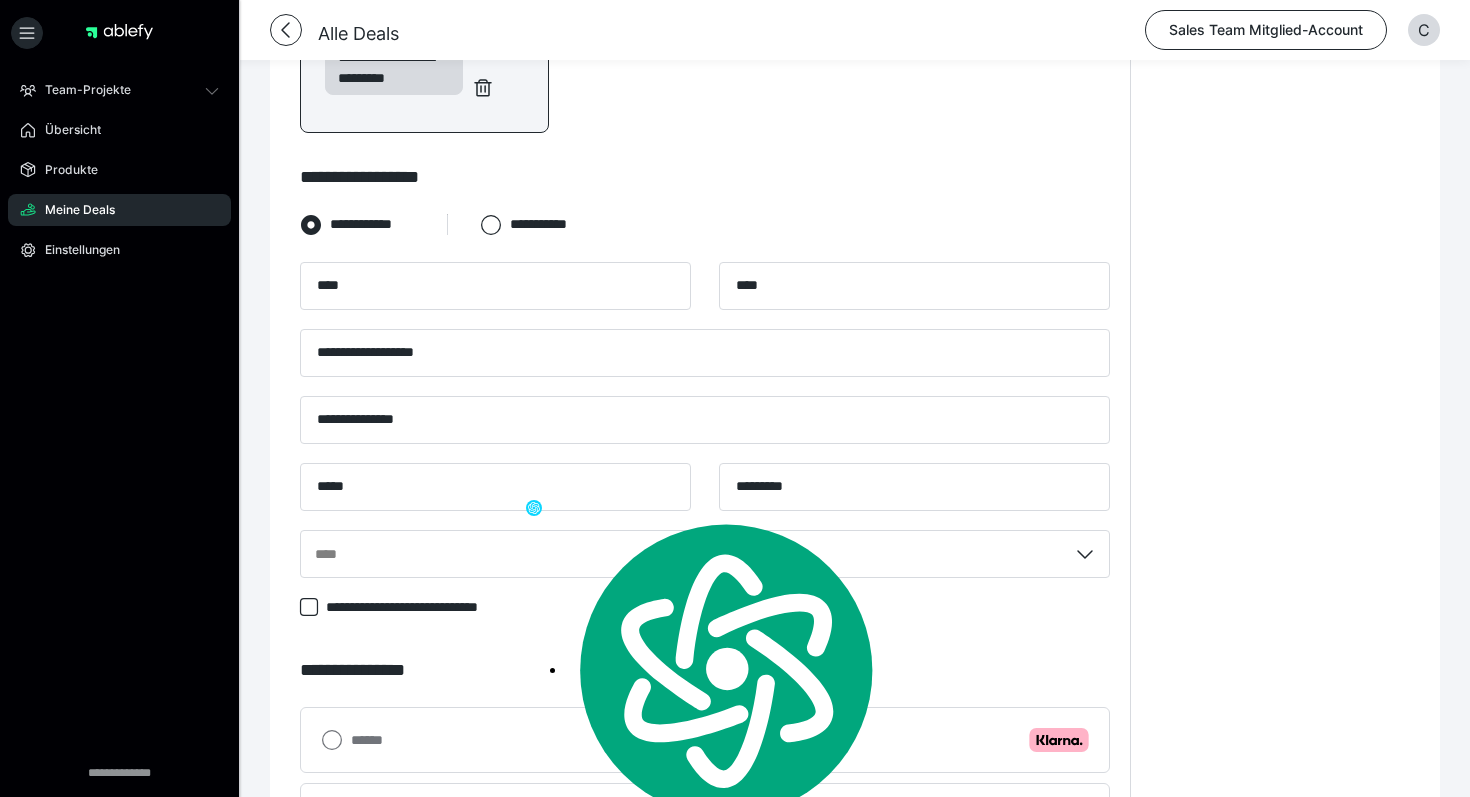 click on "**********" at bounding box center [1280, 405] 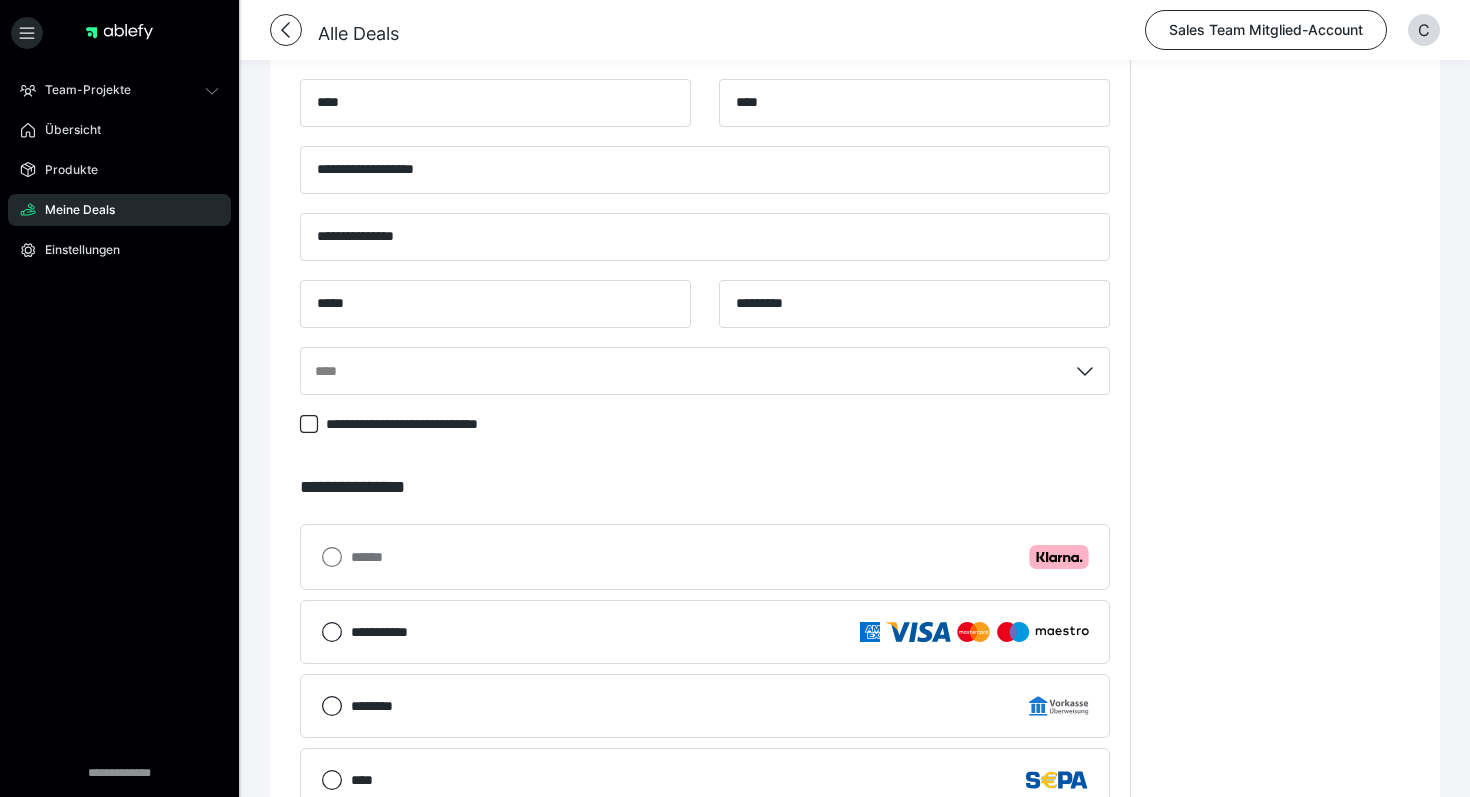 scroll, scrollTop: 857, scrollLeft: 0, axis: vertical 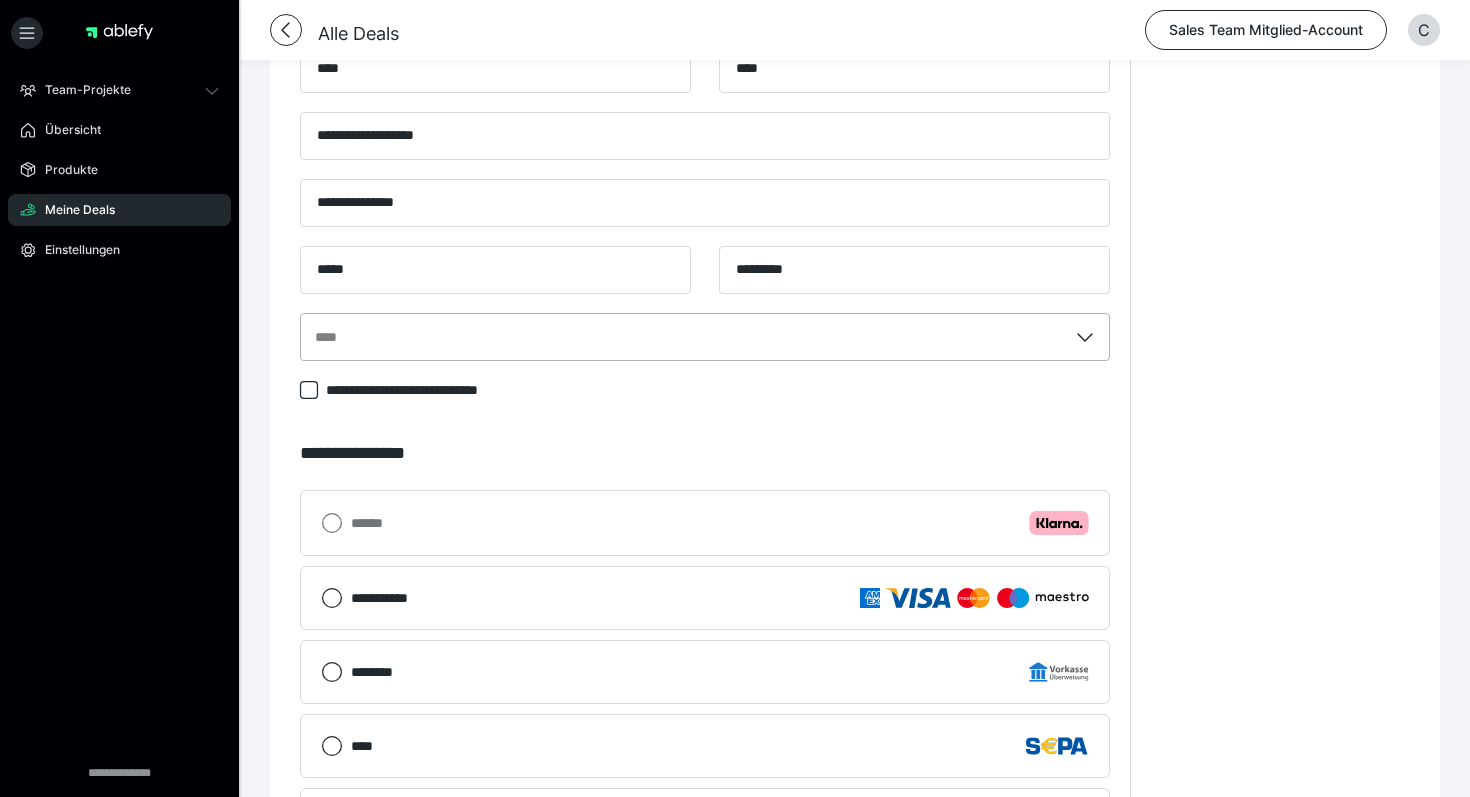 click on "****" at bounding box center [684, 337] 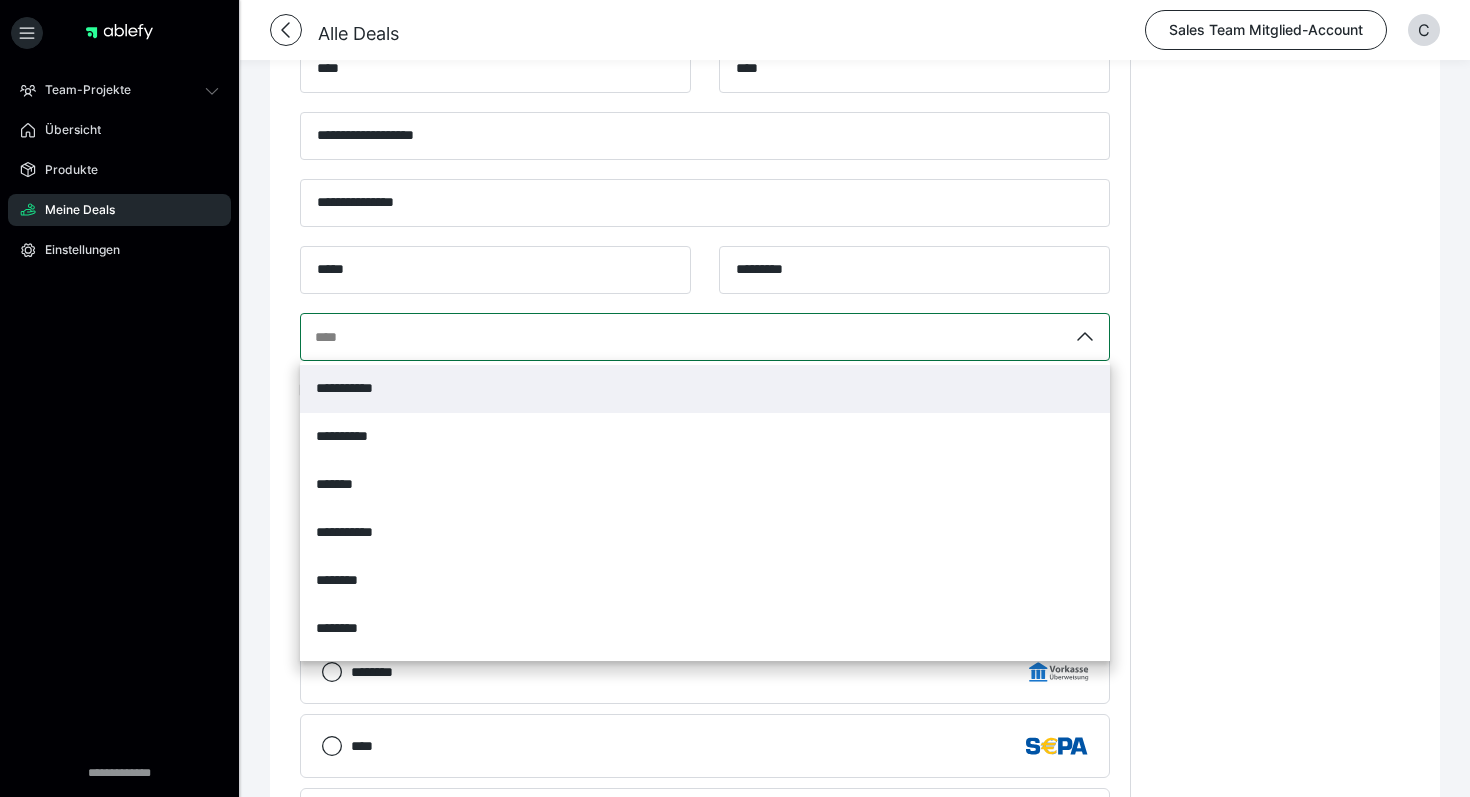 click on "**********" at bounding box center [705, 389] 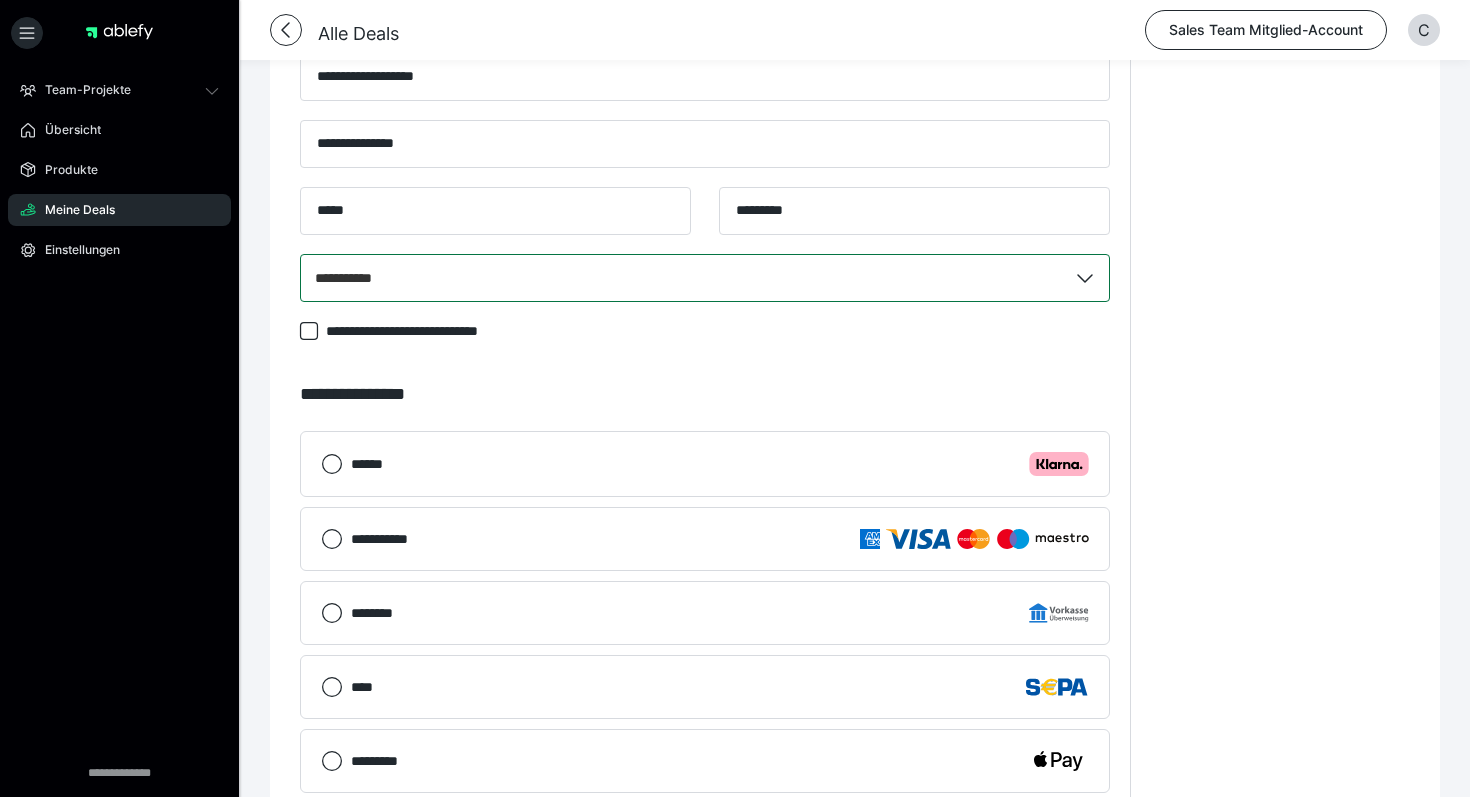 scroll, scrollTop: 929, scrollLeft: 0, axis: vertical 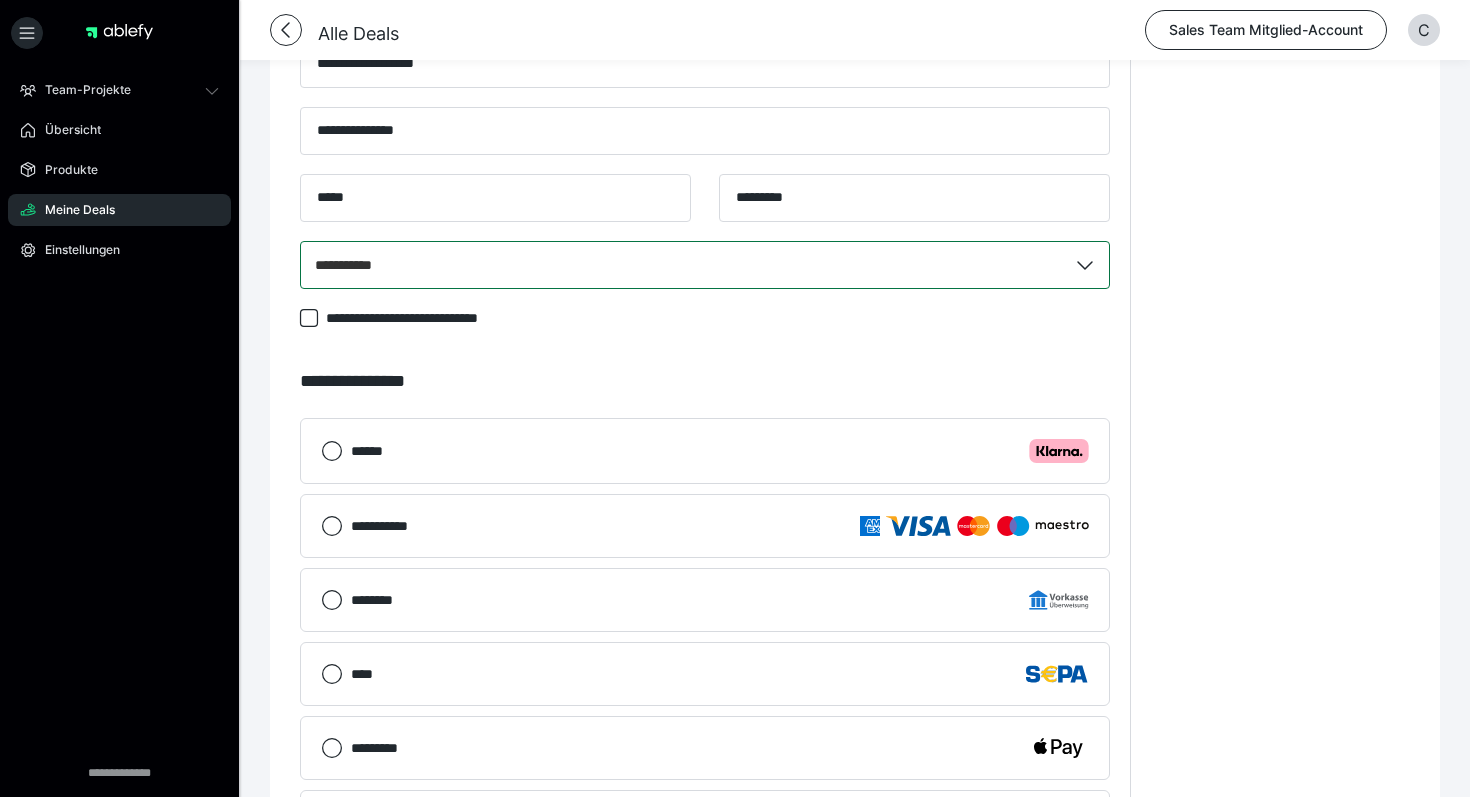 click on "********" at bounding box center [720, 600] 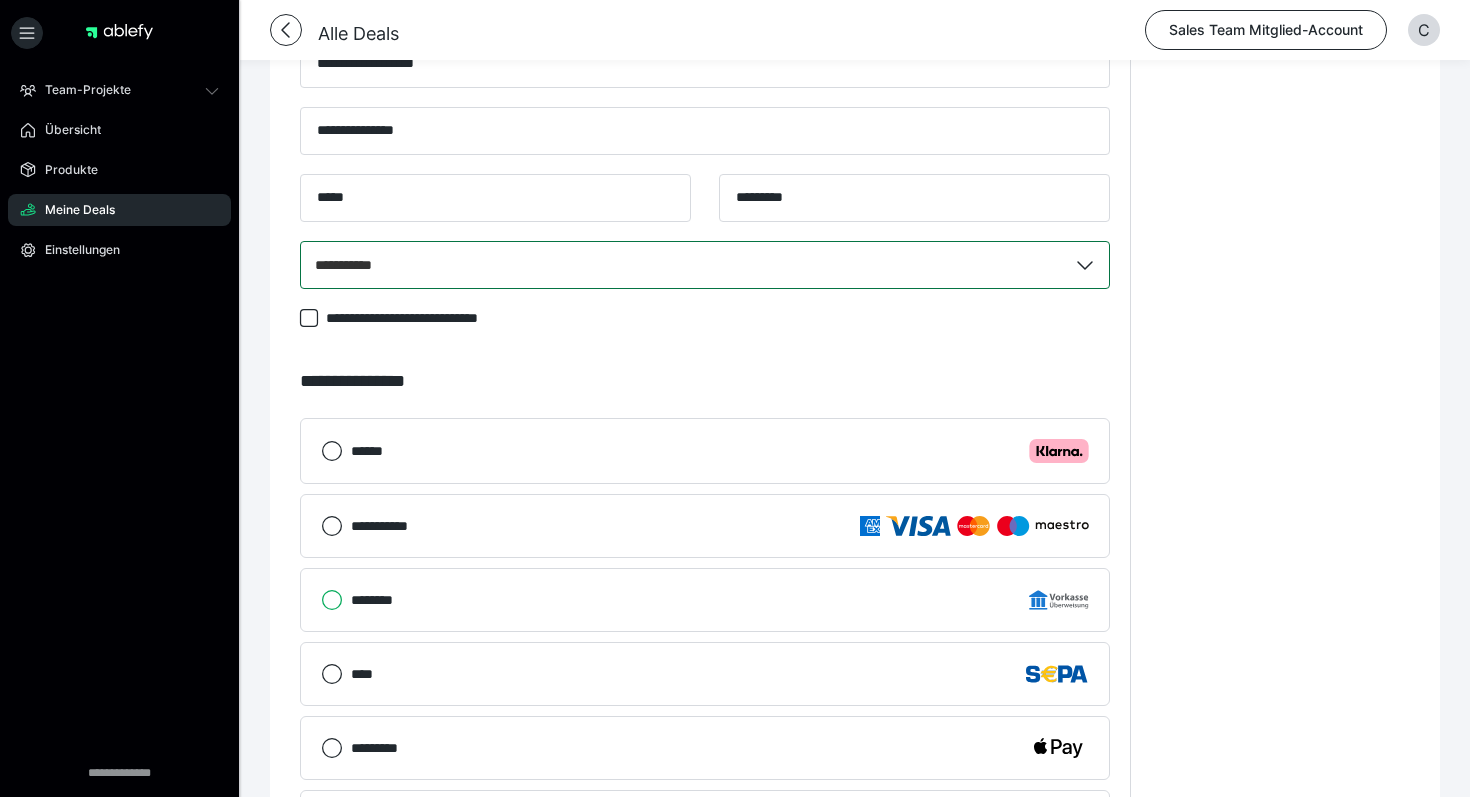 click on "********" at bounding box center [321, 600] 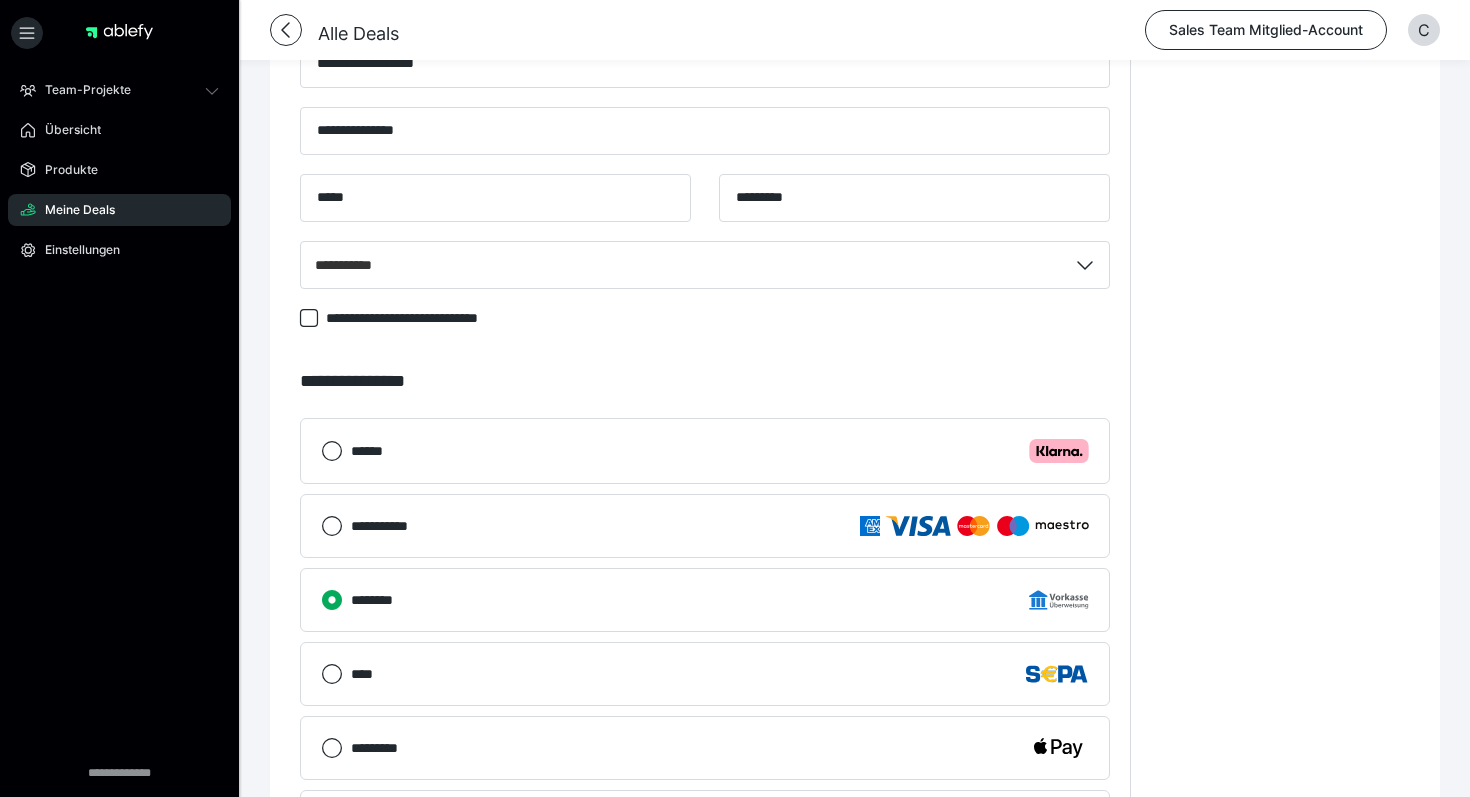 scroll, scrollTop: 1022, scrollLeft: 0, axis: vertical 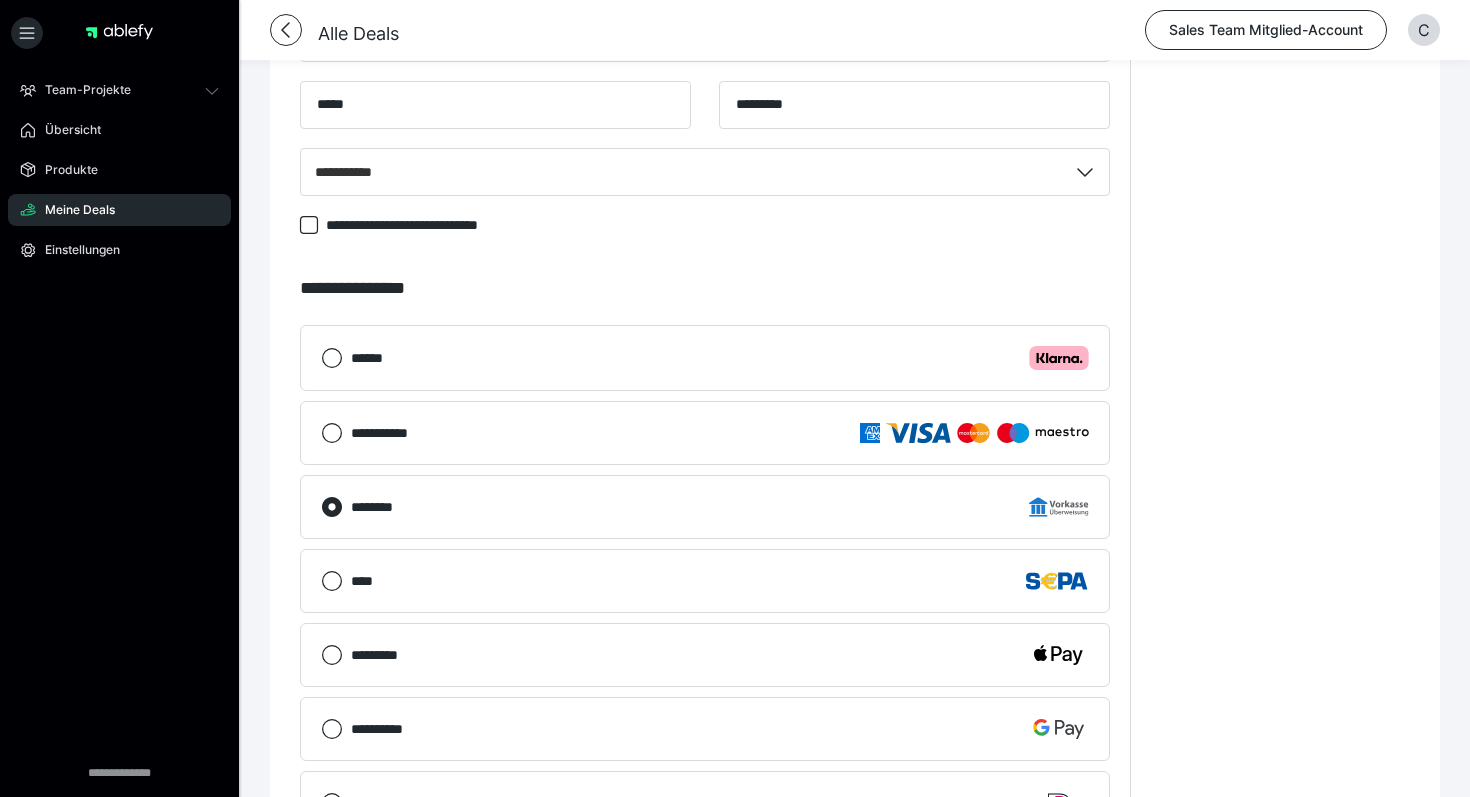 click on "**********" at bounding box center (855, 33) 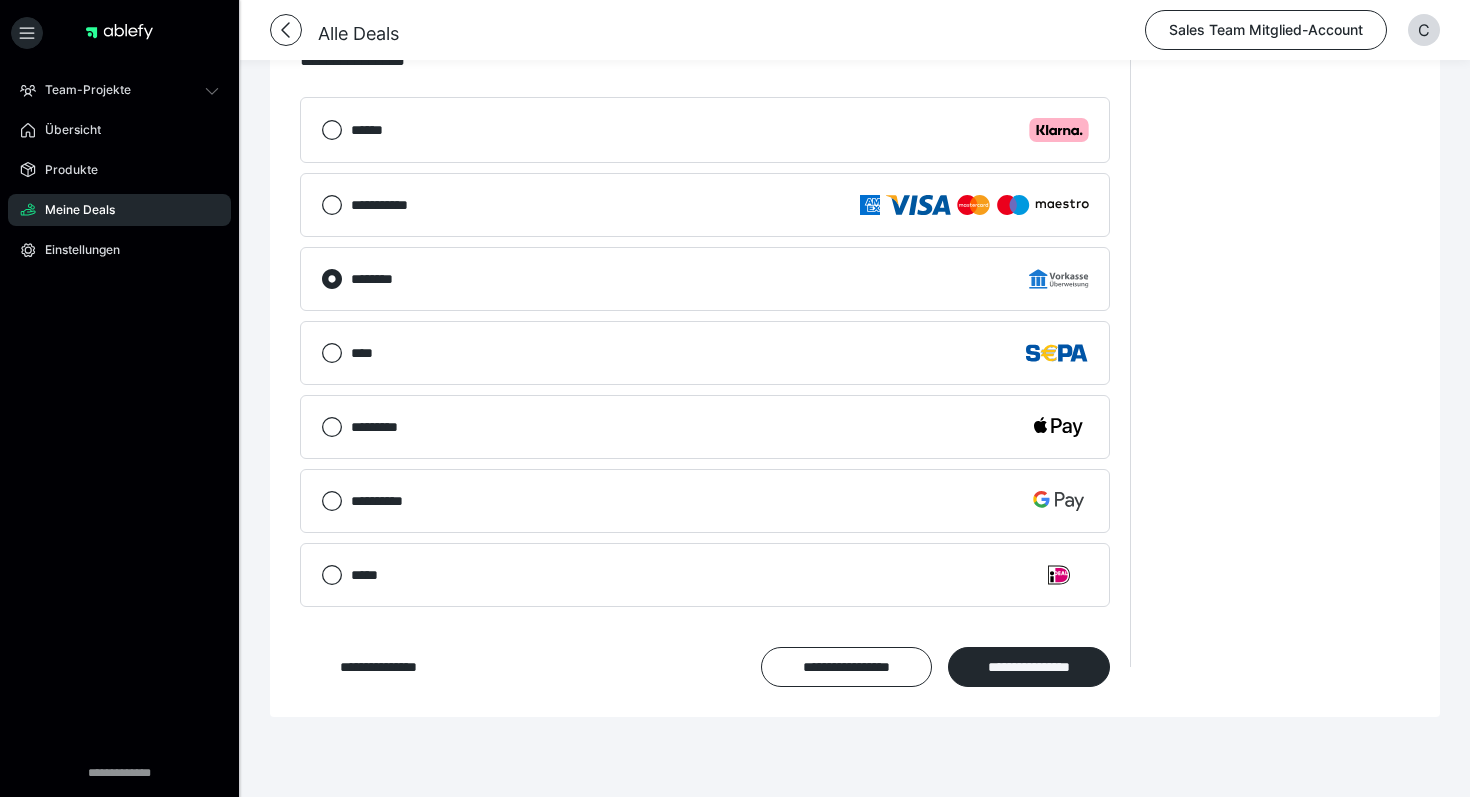 scroll, scrollTop: 1209, scrollLeft: 0, axis: vertical 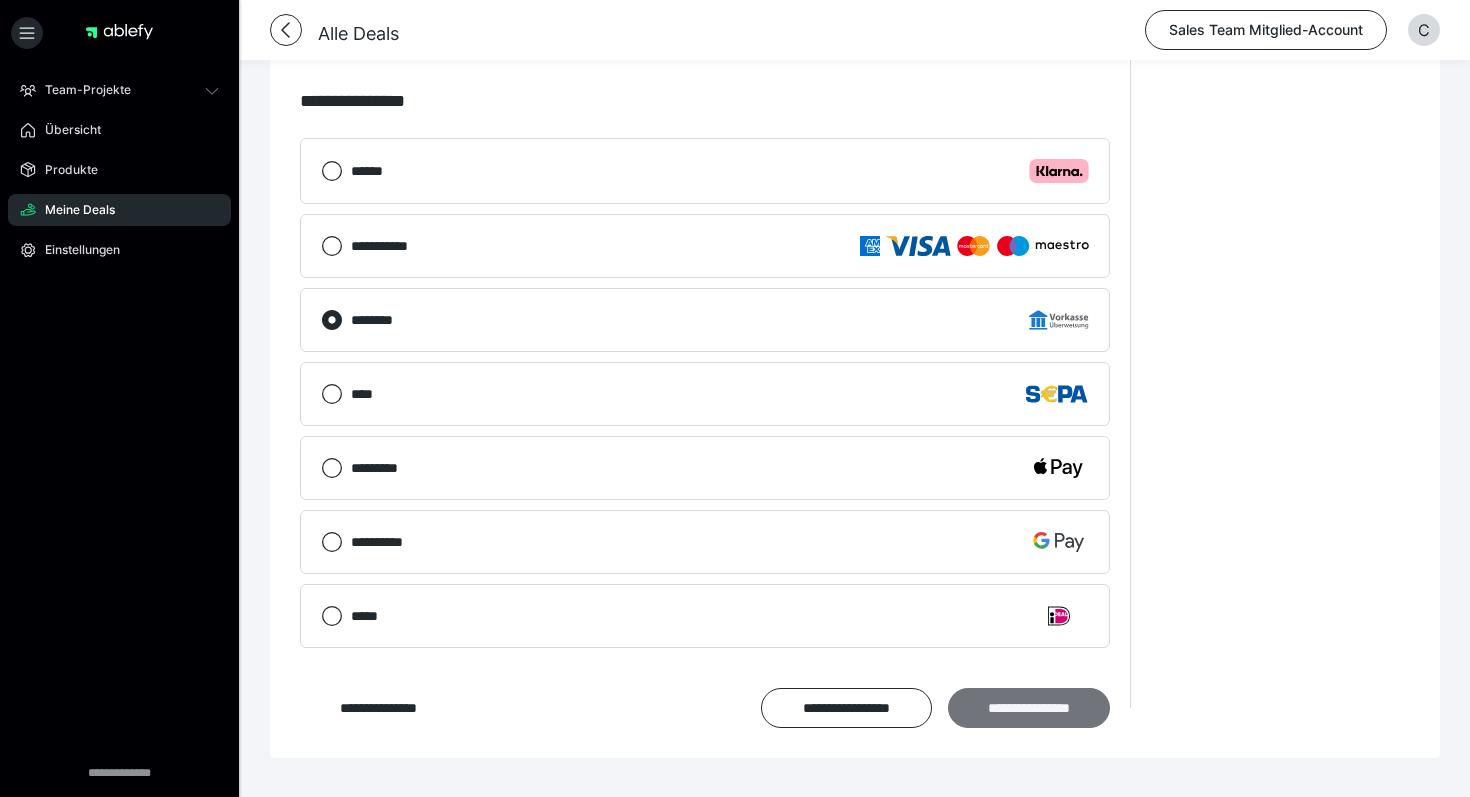 click on "**********" at bounding box center (1029, 708) 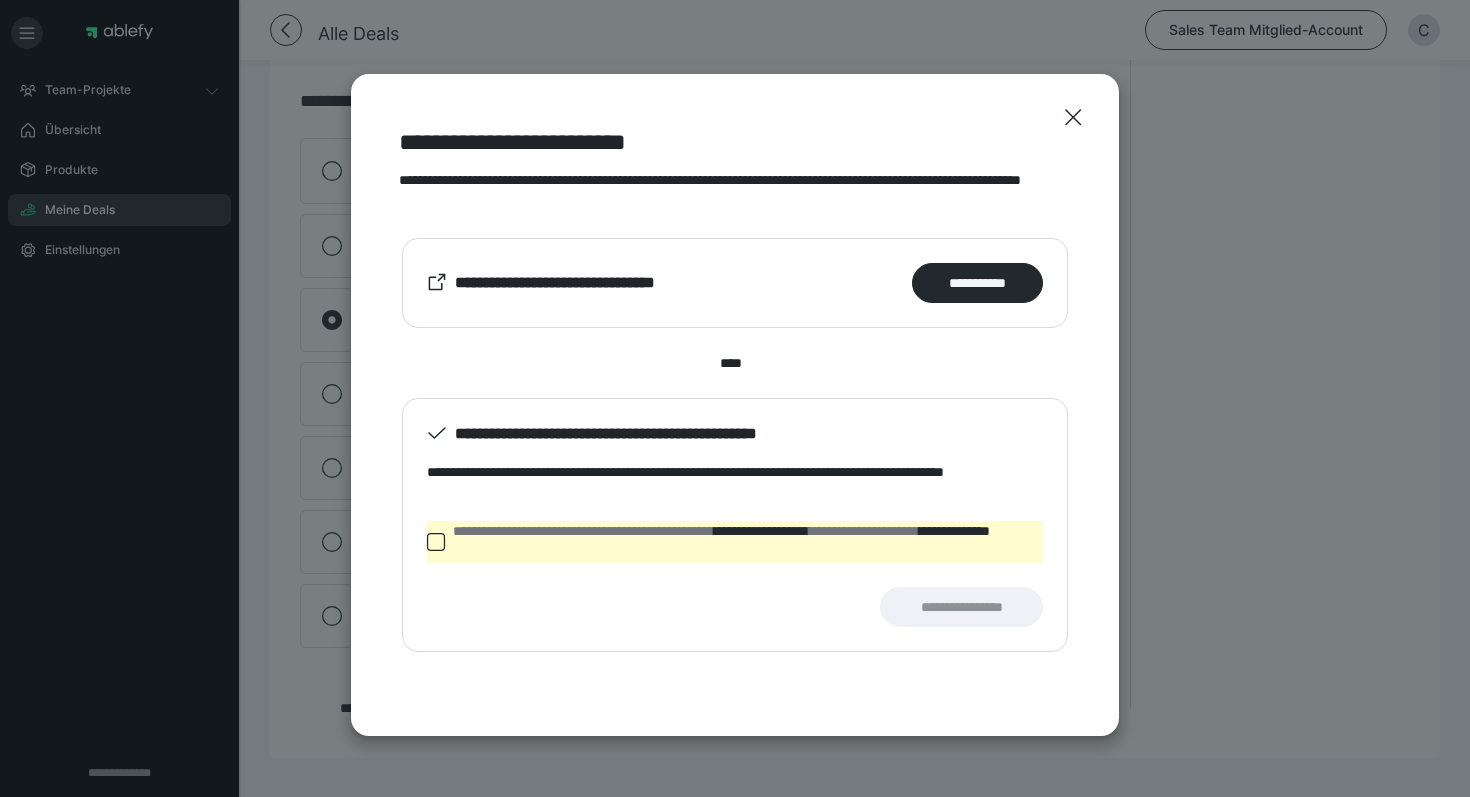 click 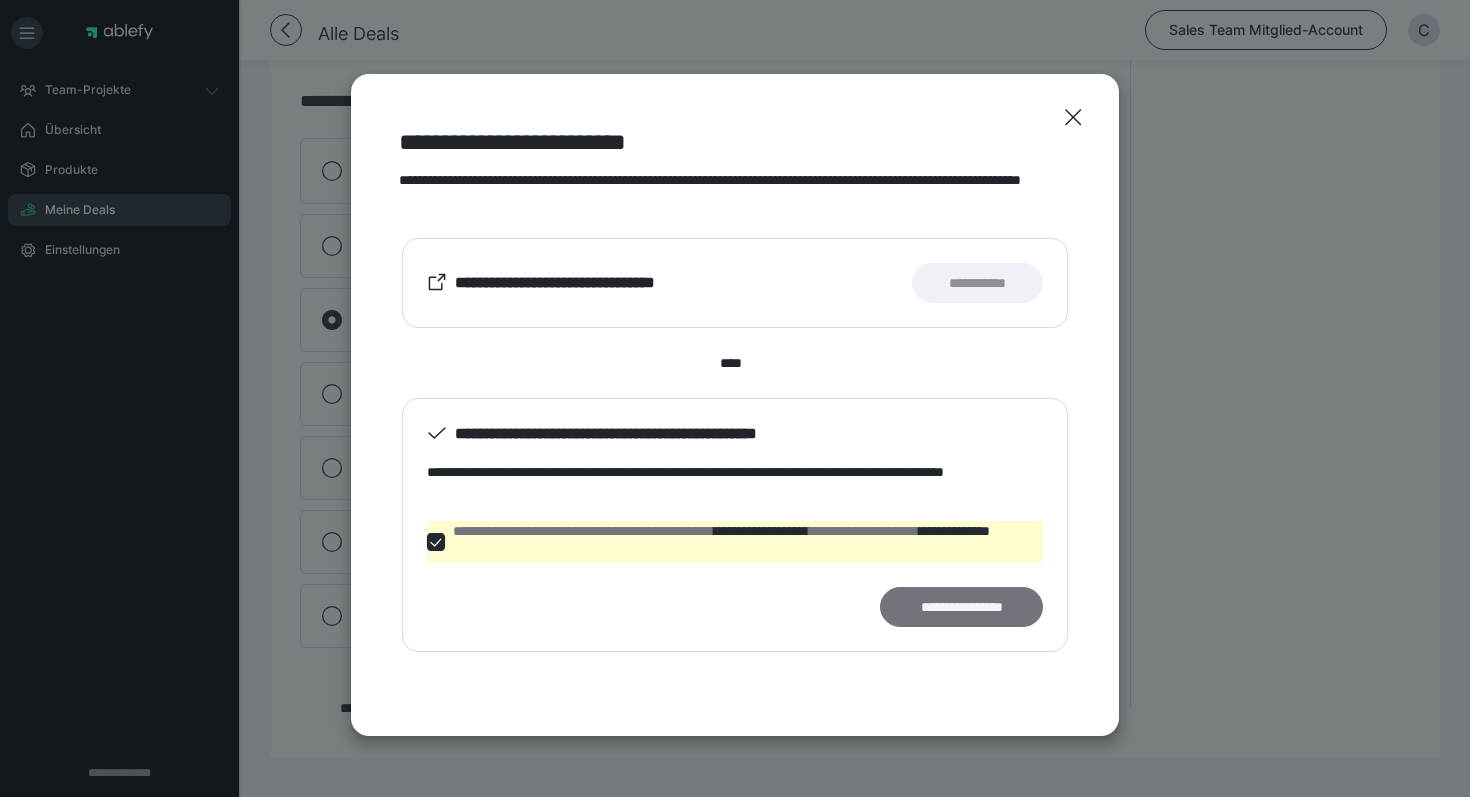 click on "**********" at bounding box center [961, 607] 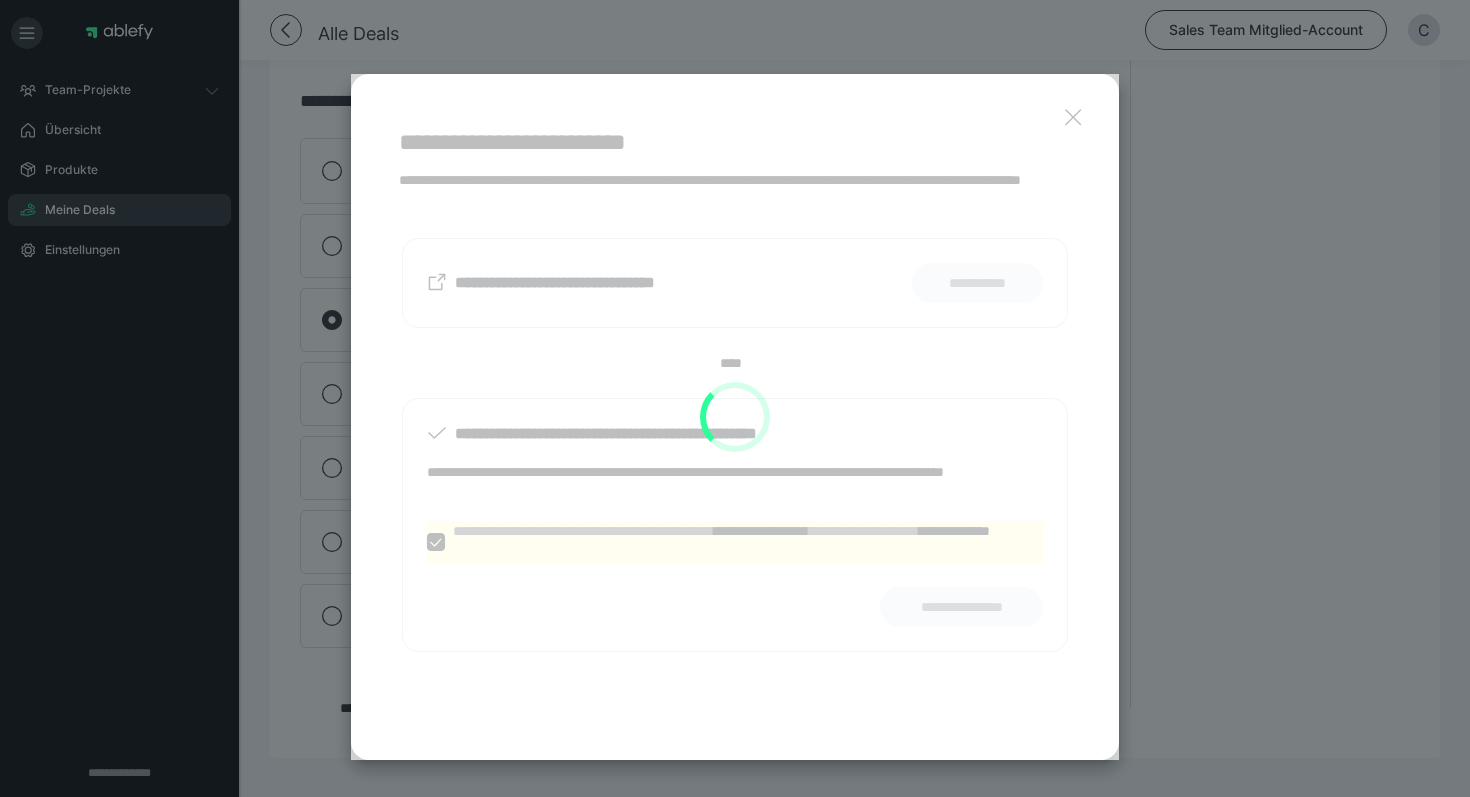 scroll, scrollTop: 758, scrollLeft: 0, axis: vertical 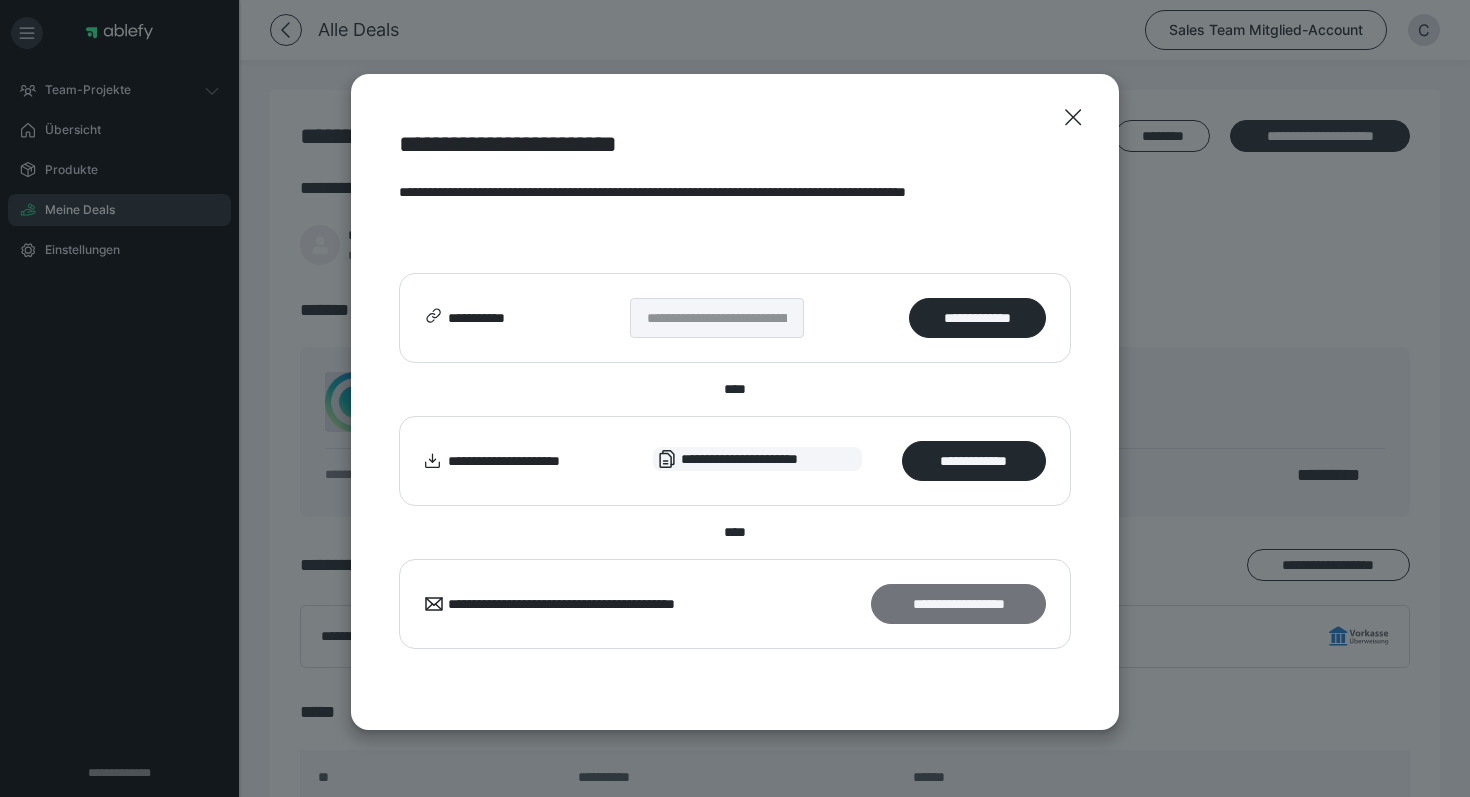 click on "**********" at bounding box center [958, 604] 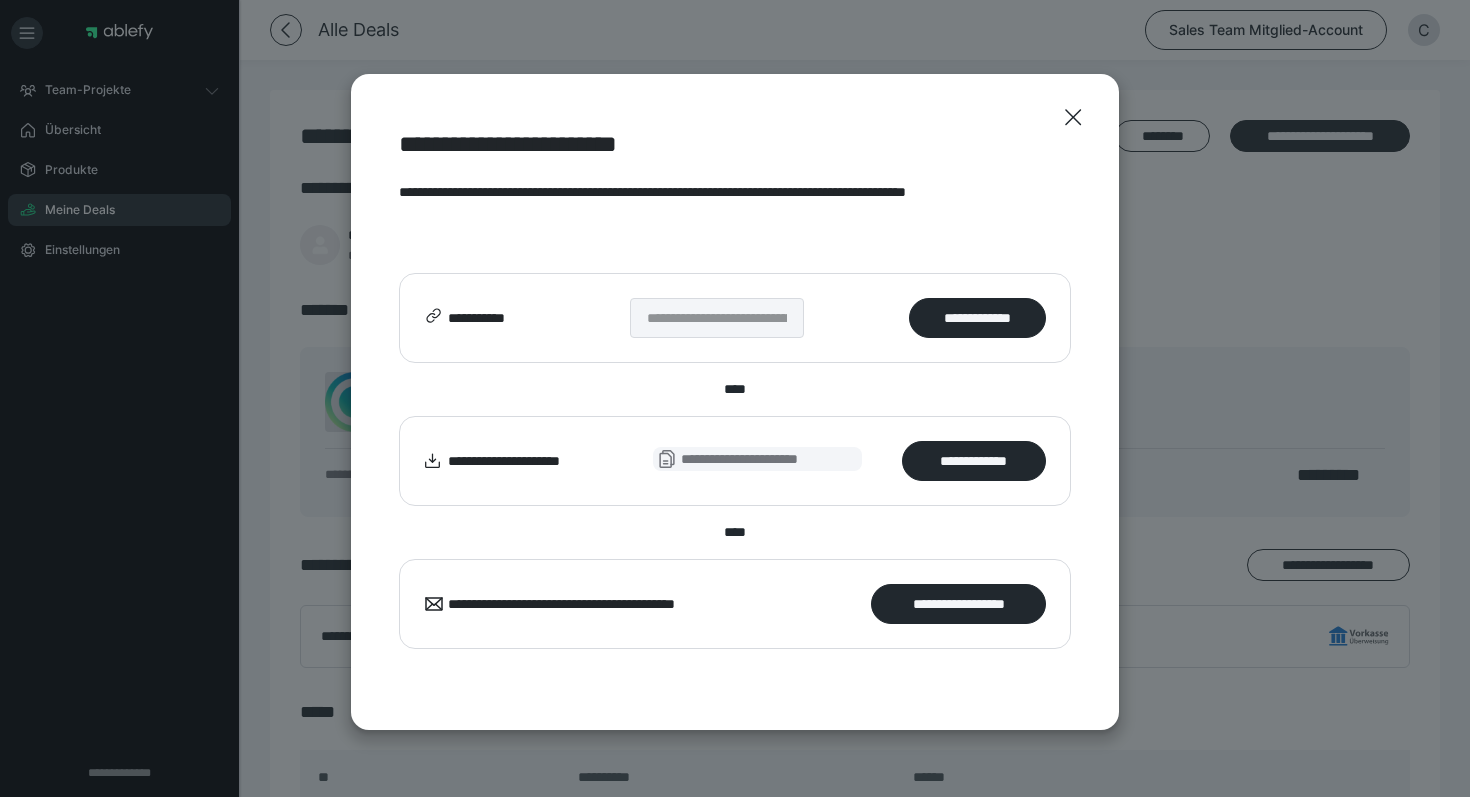 click on "**********" at bounding box center [757, 459] 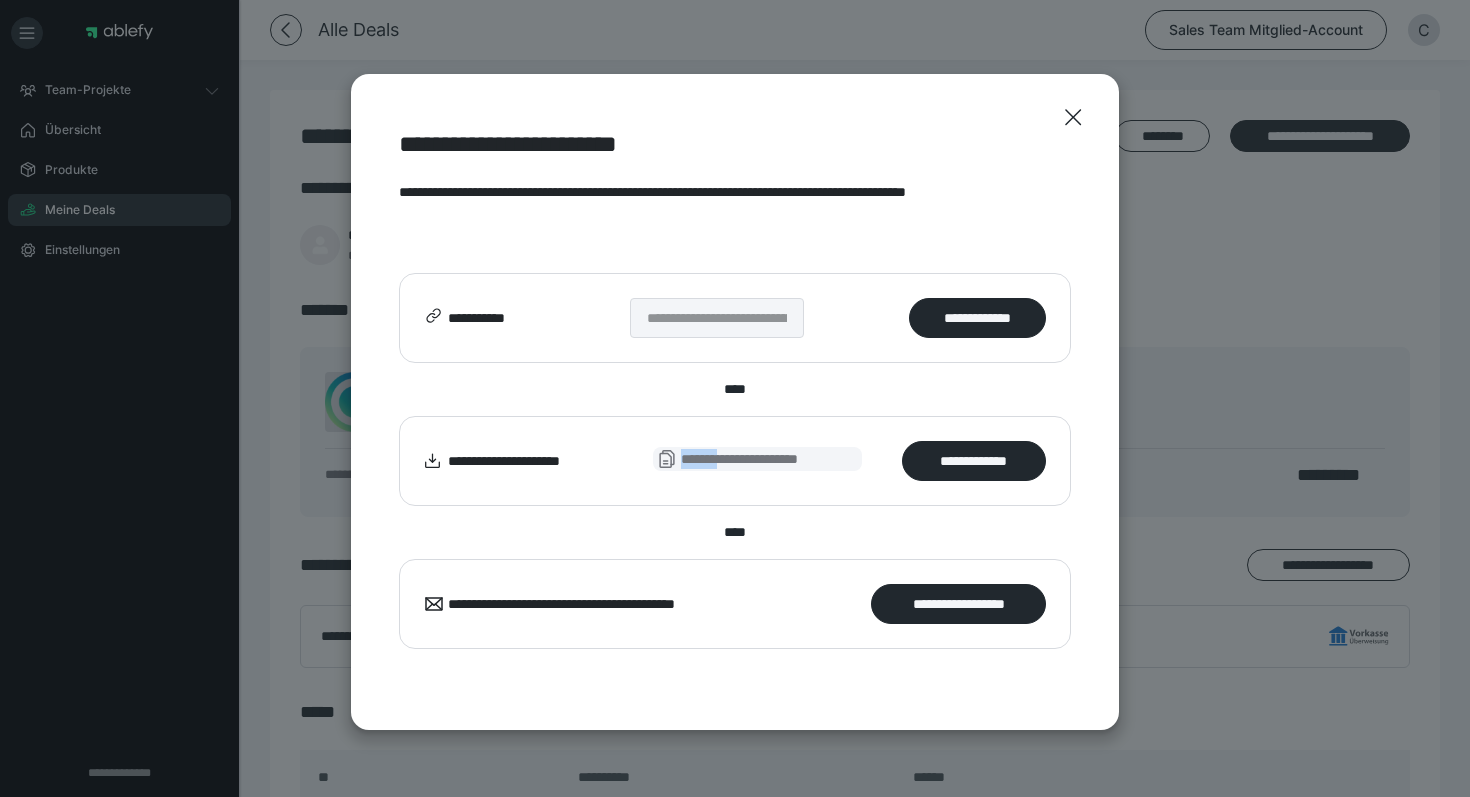 click on "**********" at bounding box center (757, 459) 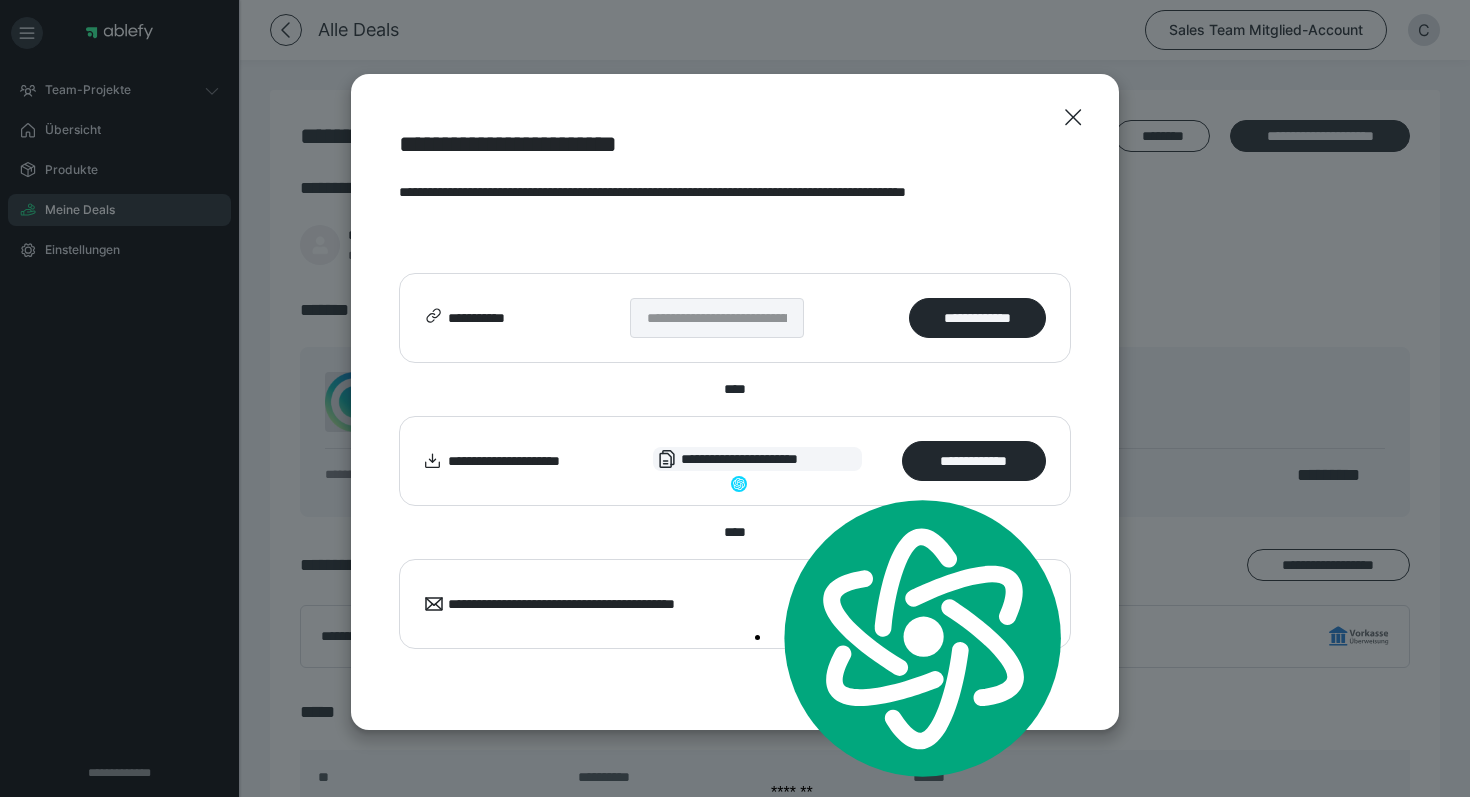 click on "**********" at bounding box center [735, 461] 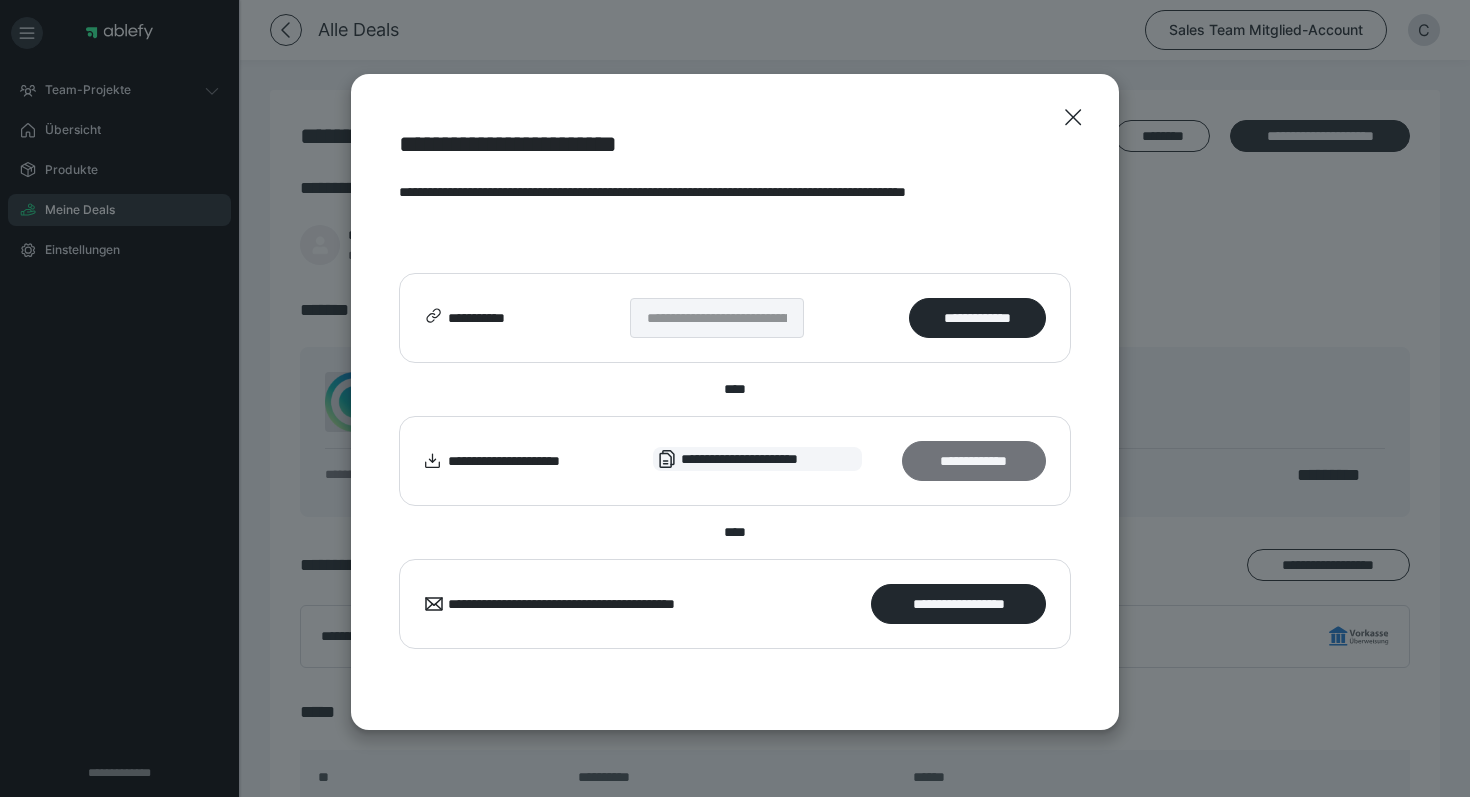 click on "**********" at bounding box center (974, 461) 